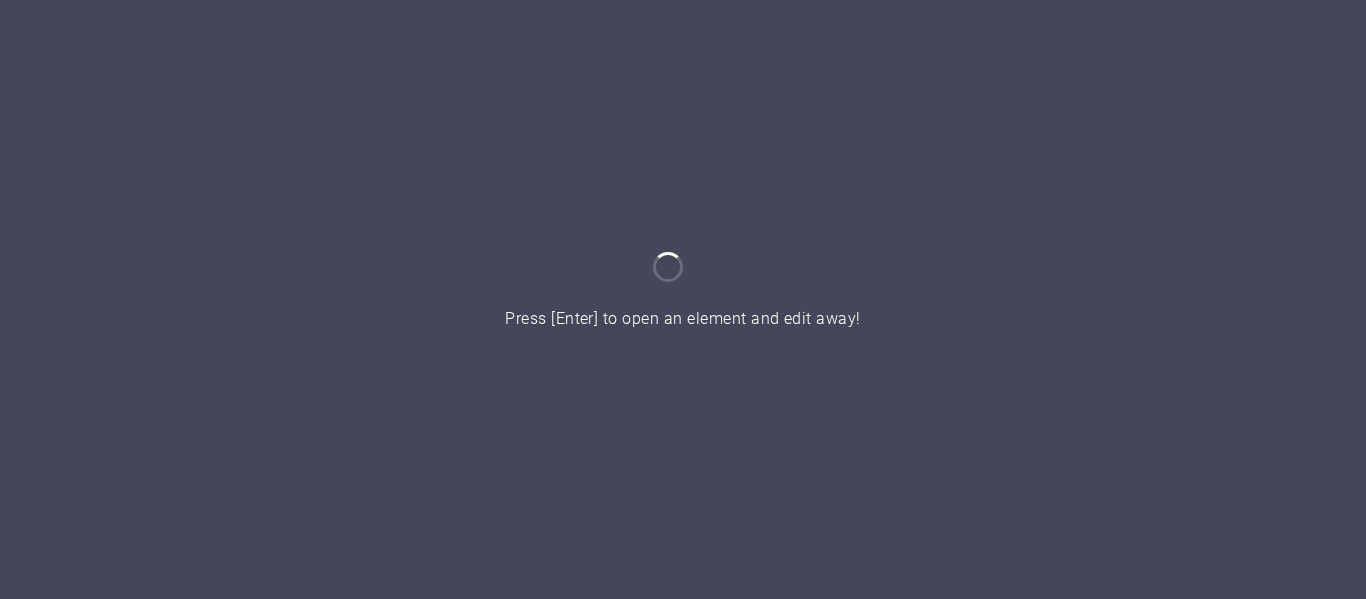 scroll, scrollTop: 0, scrollLeft: 0, axis: both 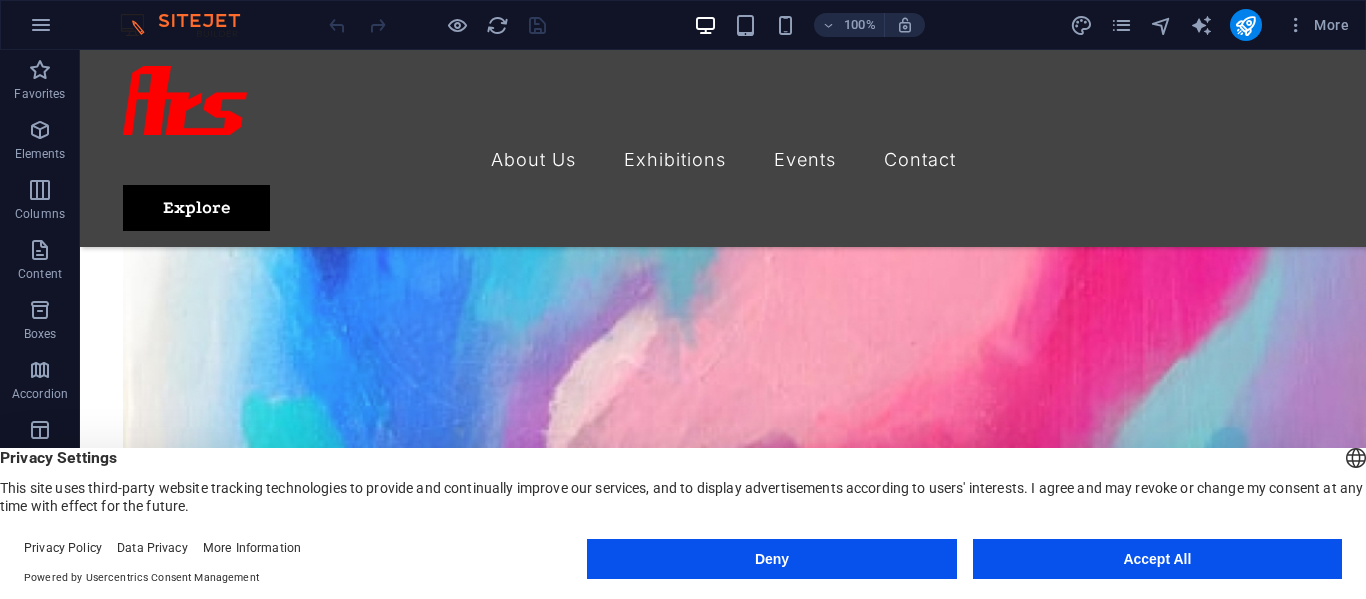 drag, startPoint x: 1028, startPoint y: 501, endPoint x: 1107, endPoint y: 553, distance: 94.57801 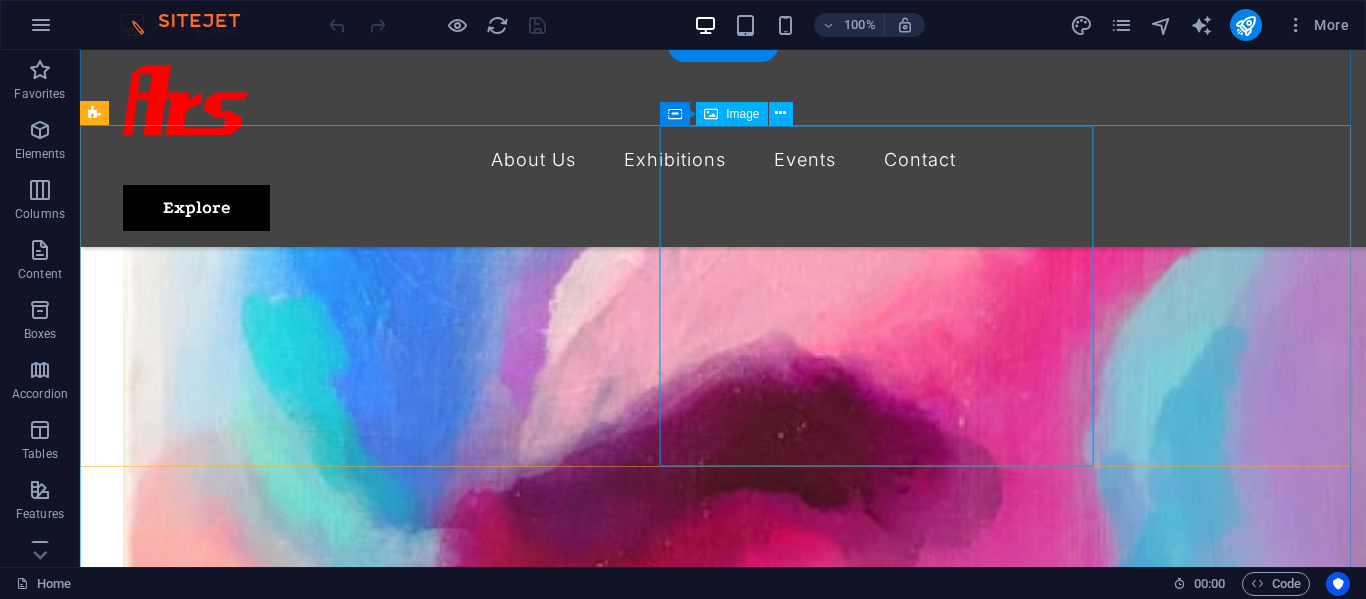 scroll, scrollTop: 2098, scrollLeft: 0, axis: vertical 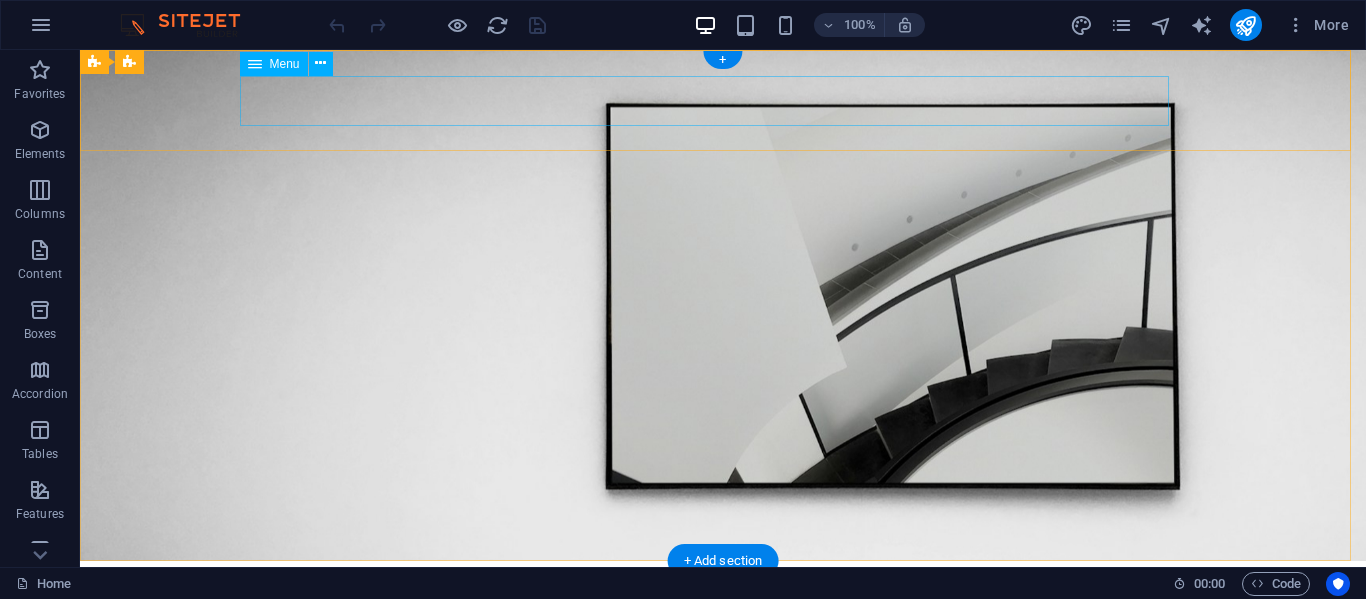 click on "About Us Exhibitions Events Contact" at bounding box center [723, 671] 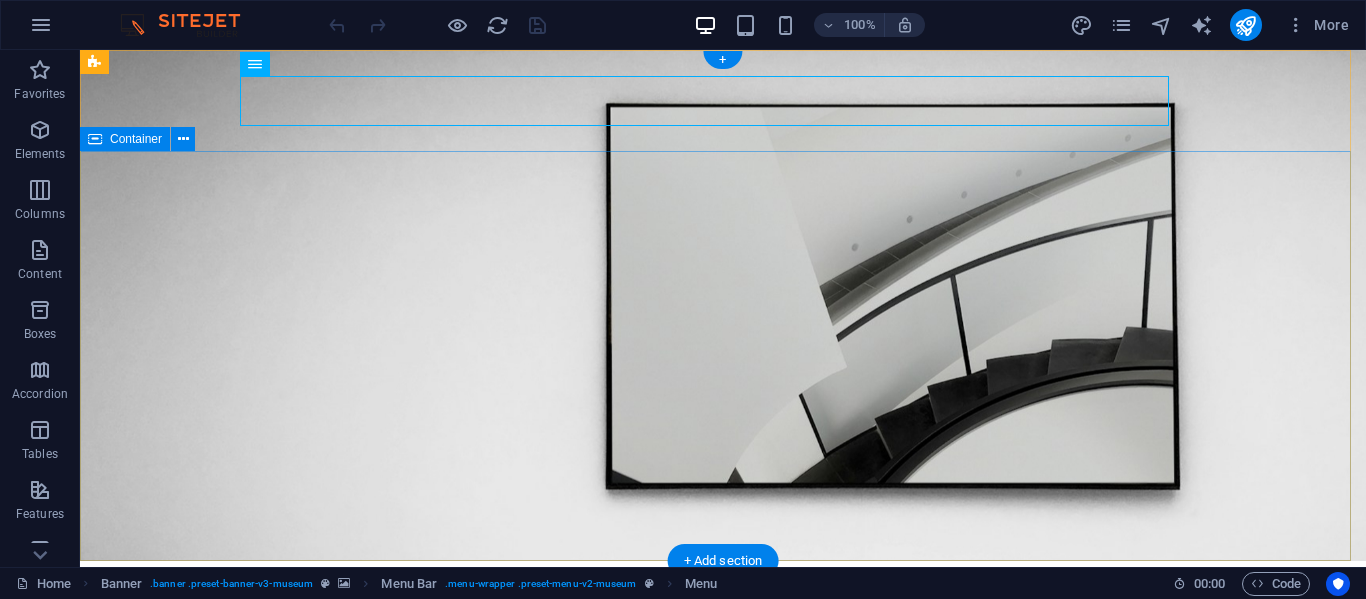 click on "SEDOT WC Lorem ipsum dolor sit amet, consectetur adipiscing elit, sed do eiusmod tempor incididunt ut labore Lorem ipsum dolor sit amet, consectetur adipiscing elit, sed do eiusmod tempor incididunt ut labore Explore" at bounding box center (723, 963) 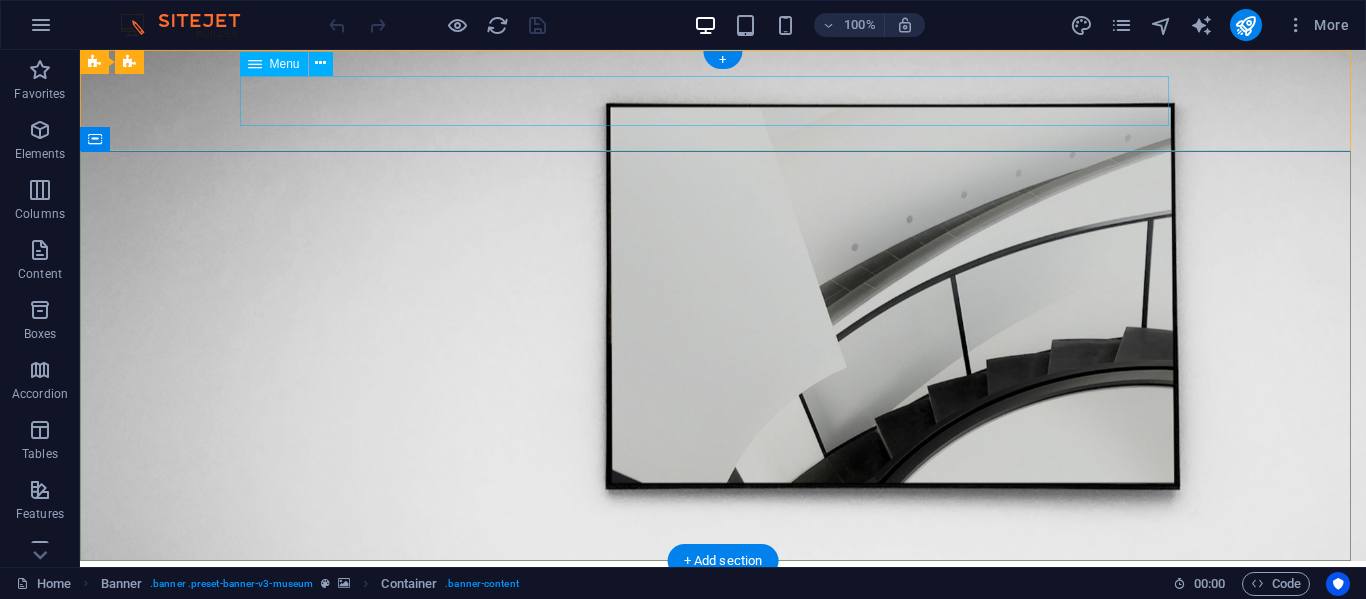 click on "About Us Exhibitions Events Contact" at bounding box center (723, 671) 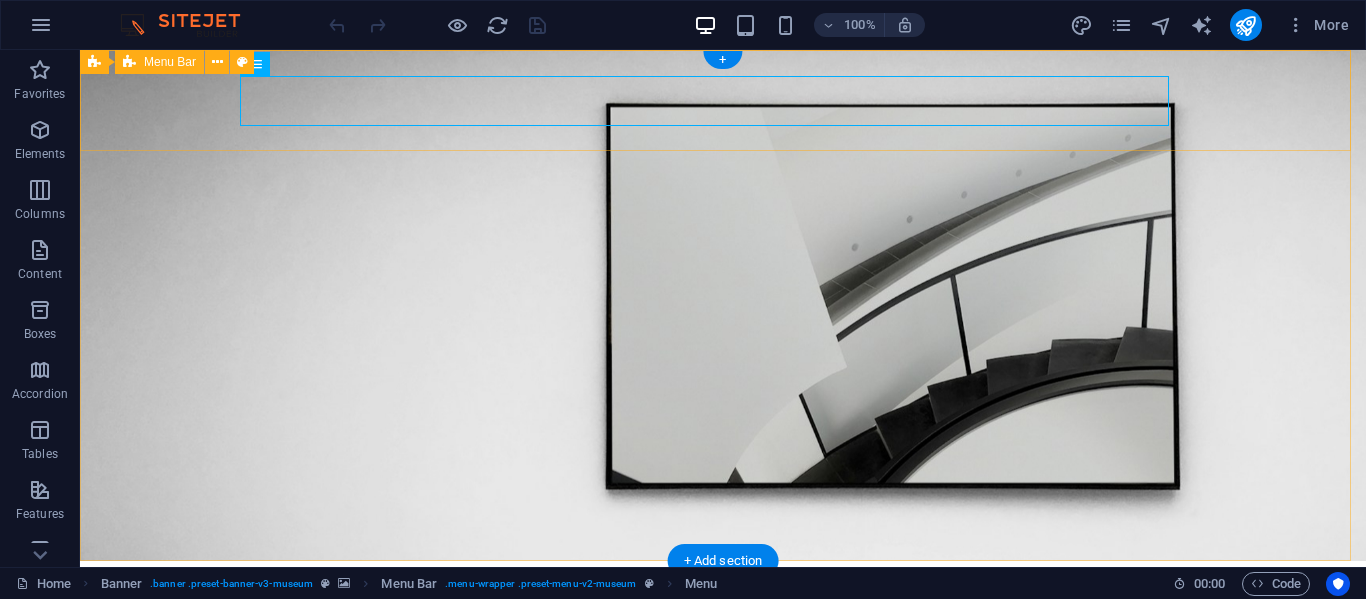 click on "About Us Exhibitions Events Contact Explore" at bounding box center (723, 659) 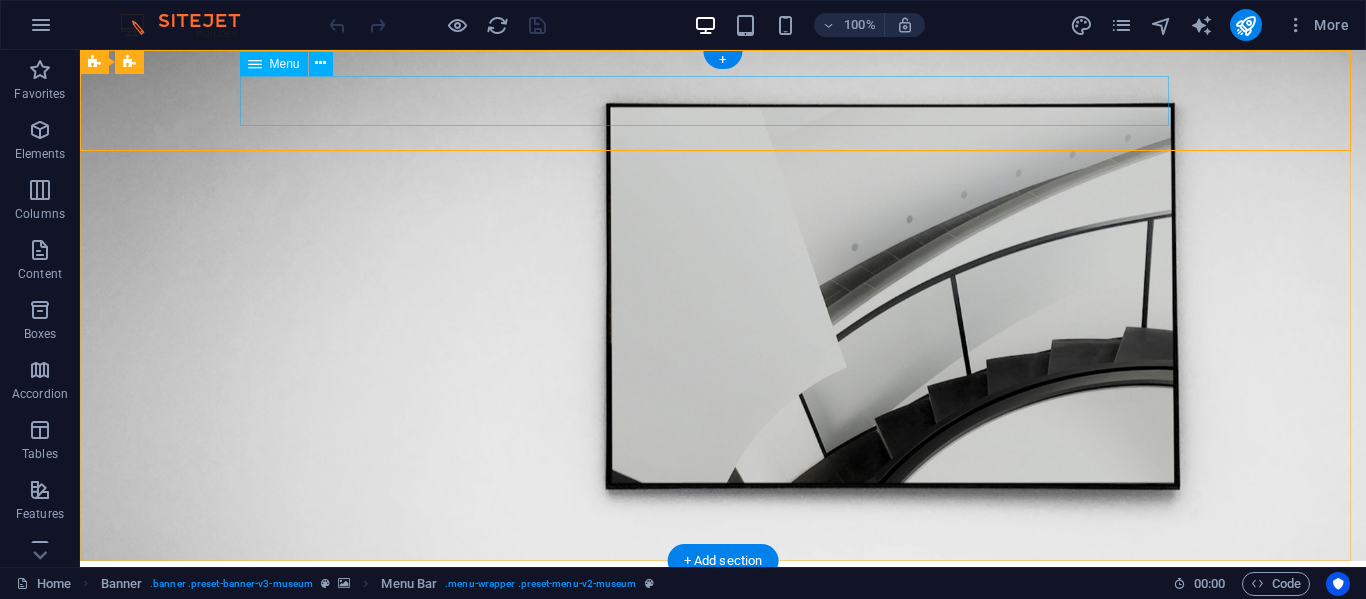 click on "About Us Exhibitions Events Contact" at bounding box center [723, 671] 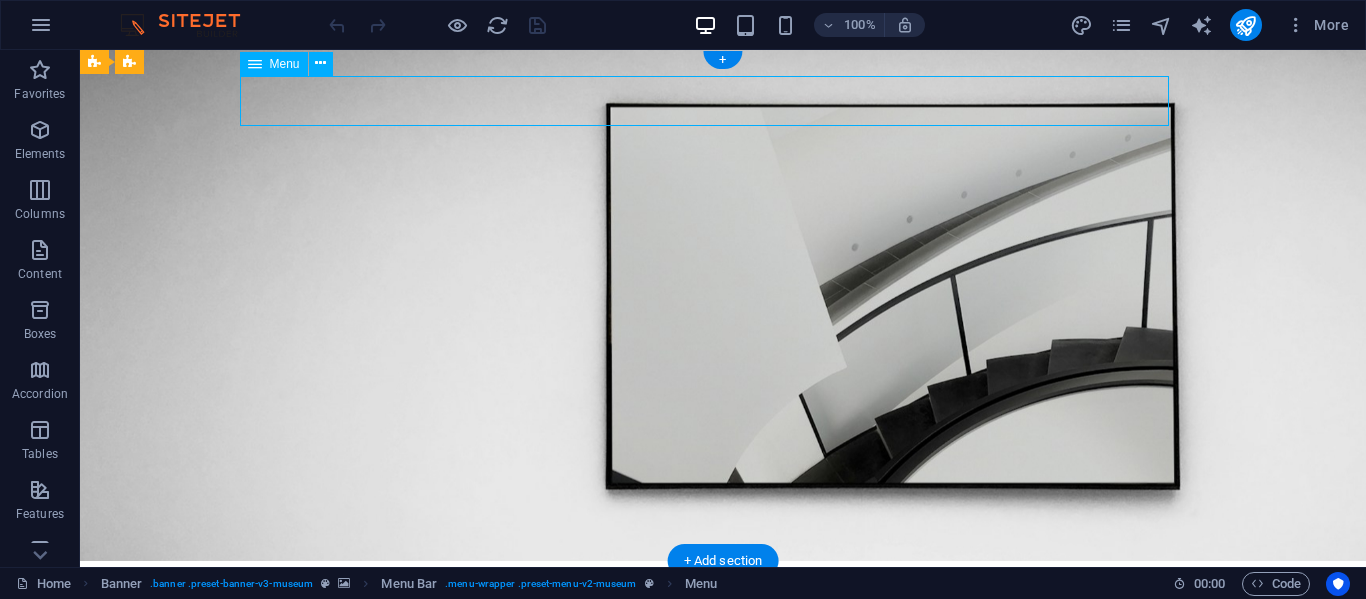 click on "About Us Exhibitions Events Contact" at bounding box center [723, 671] 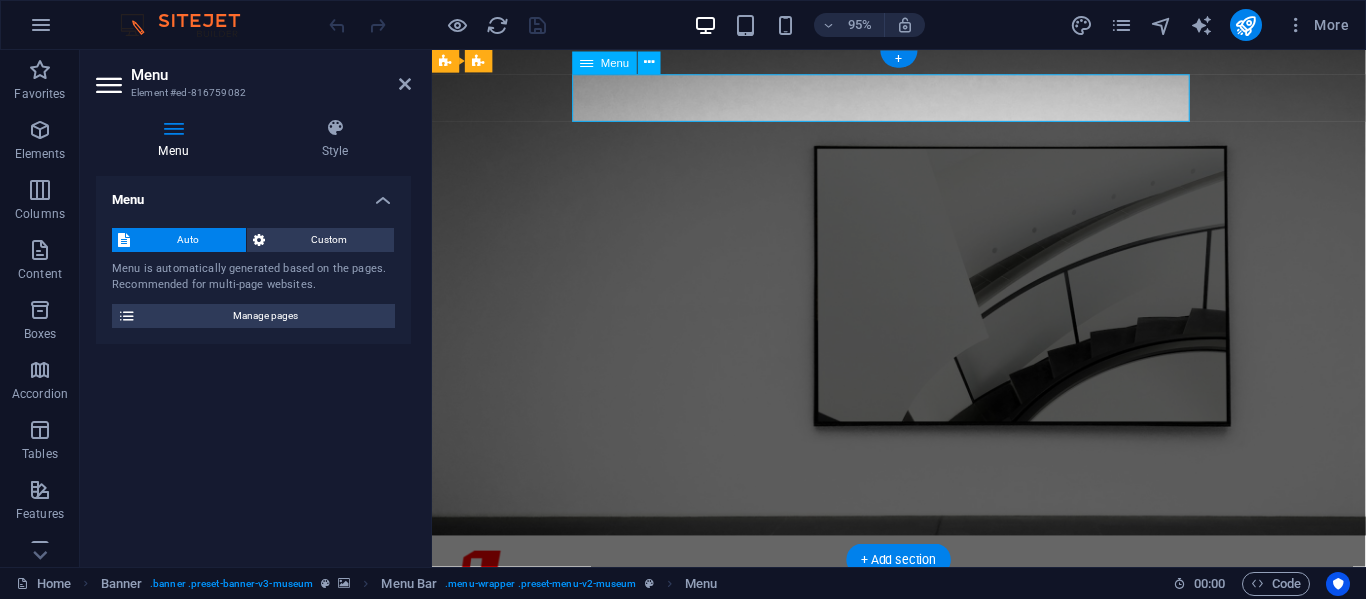 click on "About Us Exhibitions Events Contact" at bounding box center (923, 671) 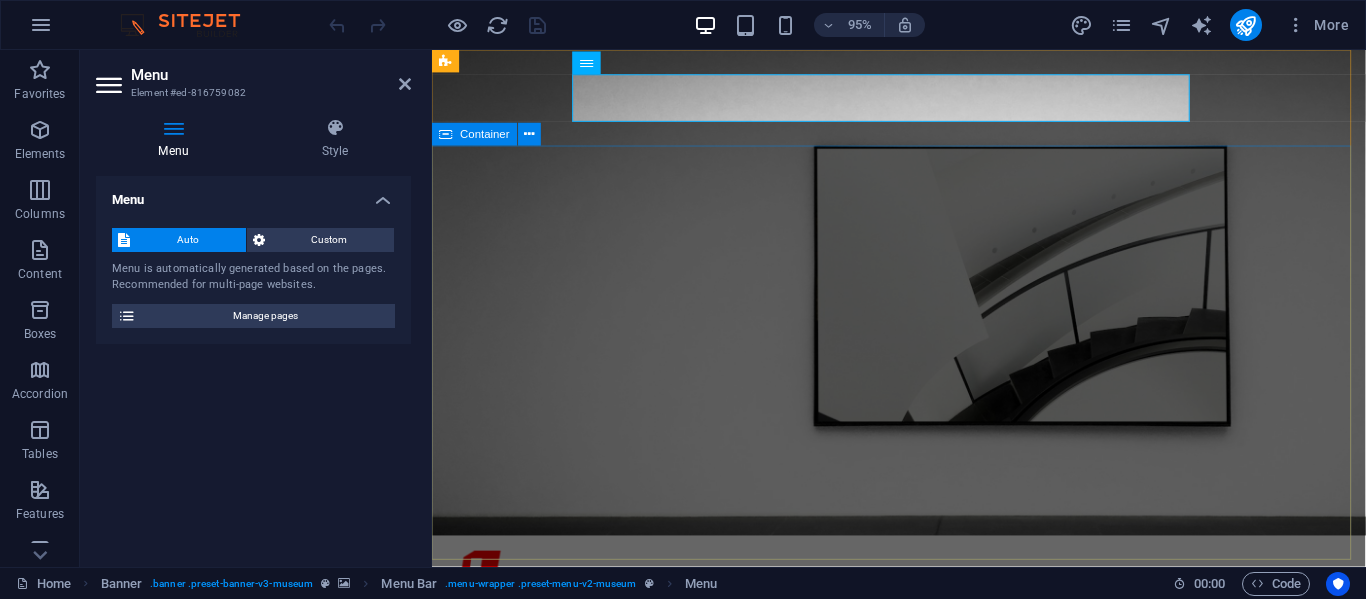 click on "SEDOT WC Lorem ipsum dolor sit amet, consectetur adipiscing elit, sed do eiusmod tempor incididunt ut labore Lorem ipsum dolor sit amet, consectetur adipiscing elit, sed do eiusmod tempor incididunt ut labore Explore" at bounding box center [923, 963] 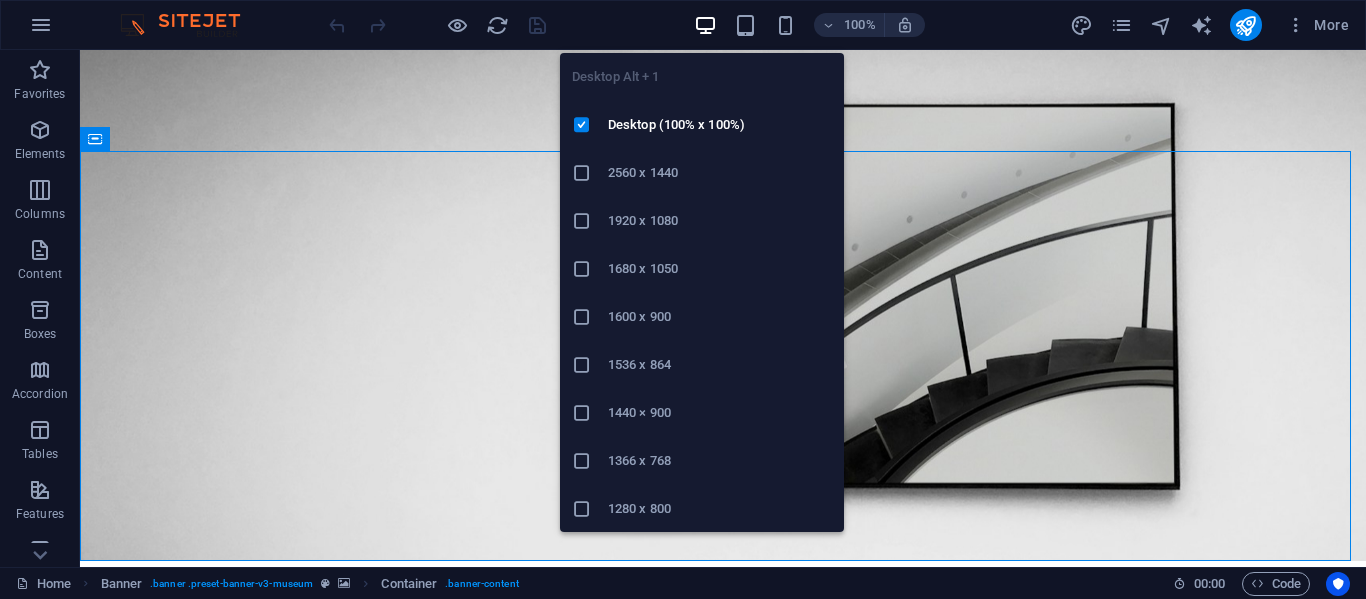 click at bounding box center (705, 25) 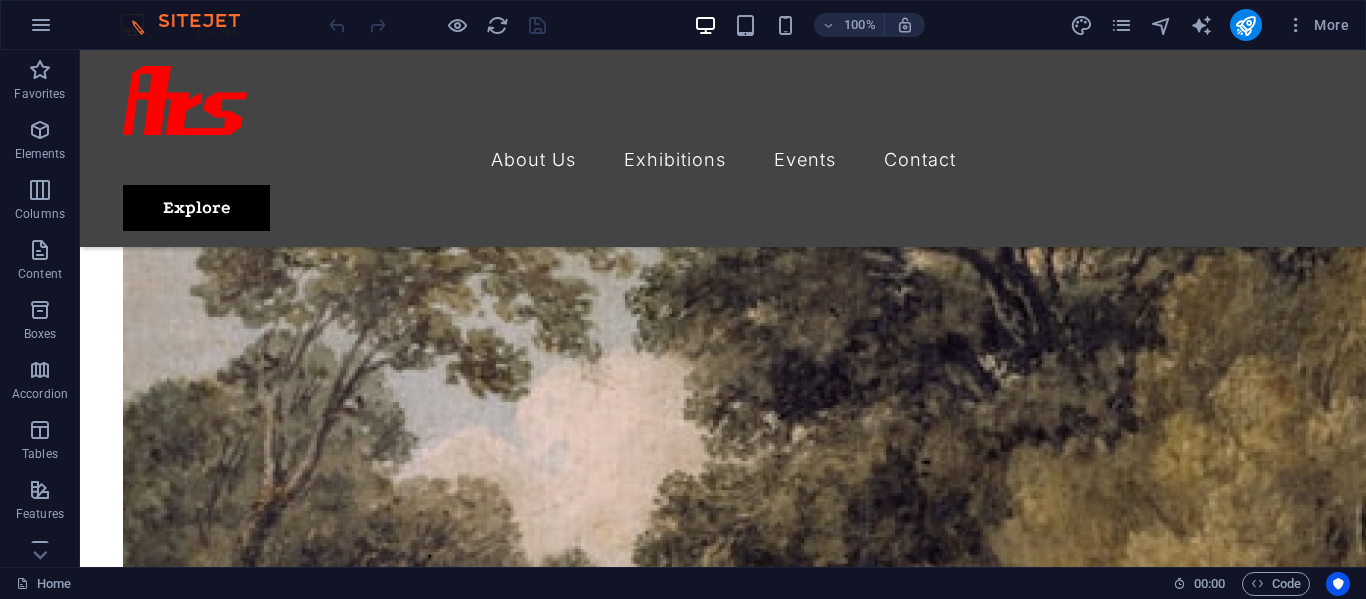scroll, scrollTop: 4348, scrollLeft: 0, axis: vertical 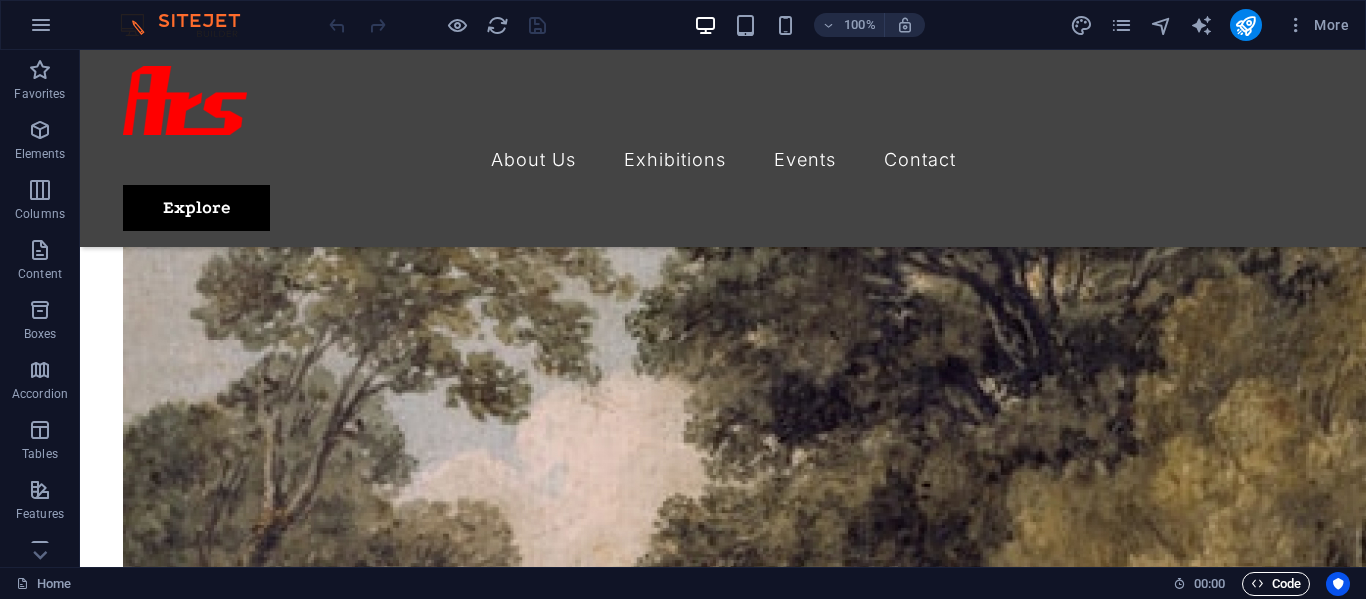 click on "Code" at bounding box center (1276, 584) 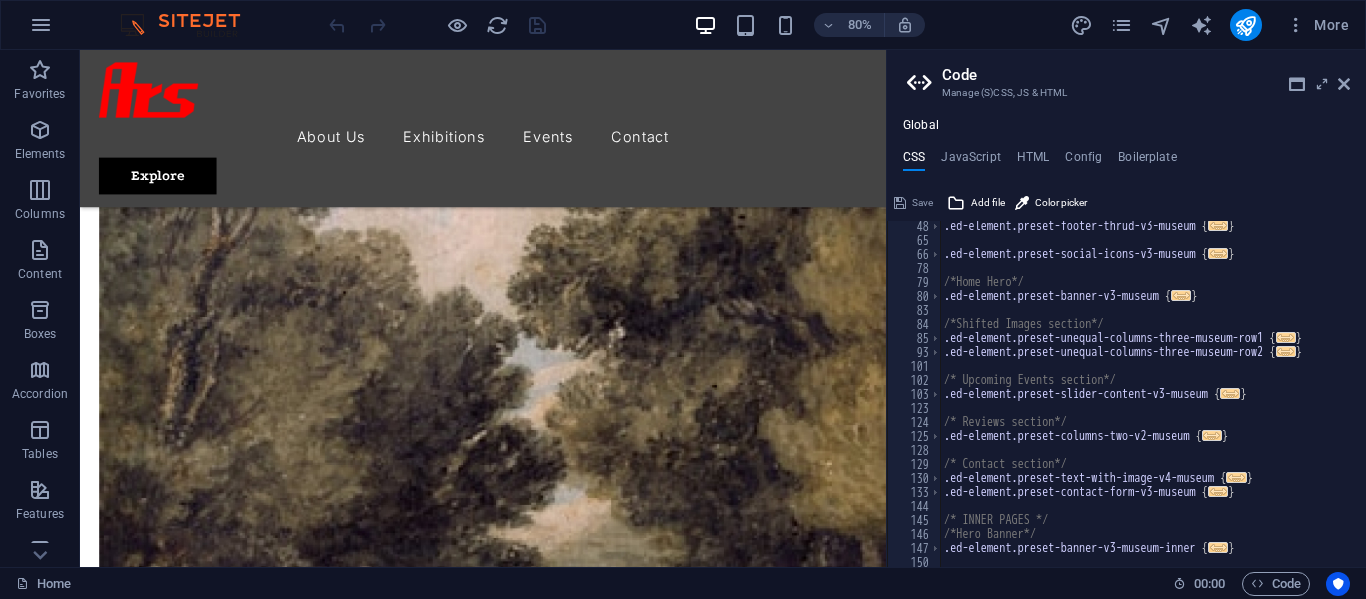scroll, scrollTop: 8, scrollLeft: 0, axis: vertical 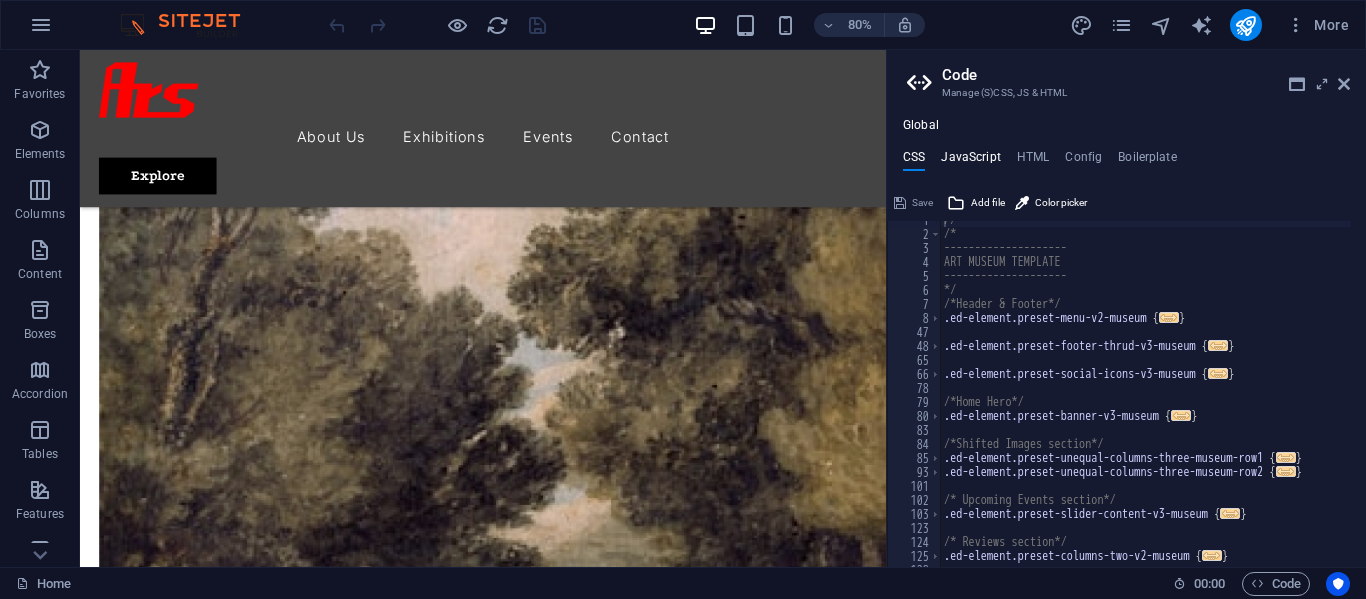 click on "JavaScript" at bounding box center (970, 161) 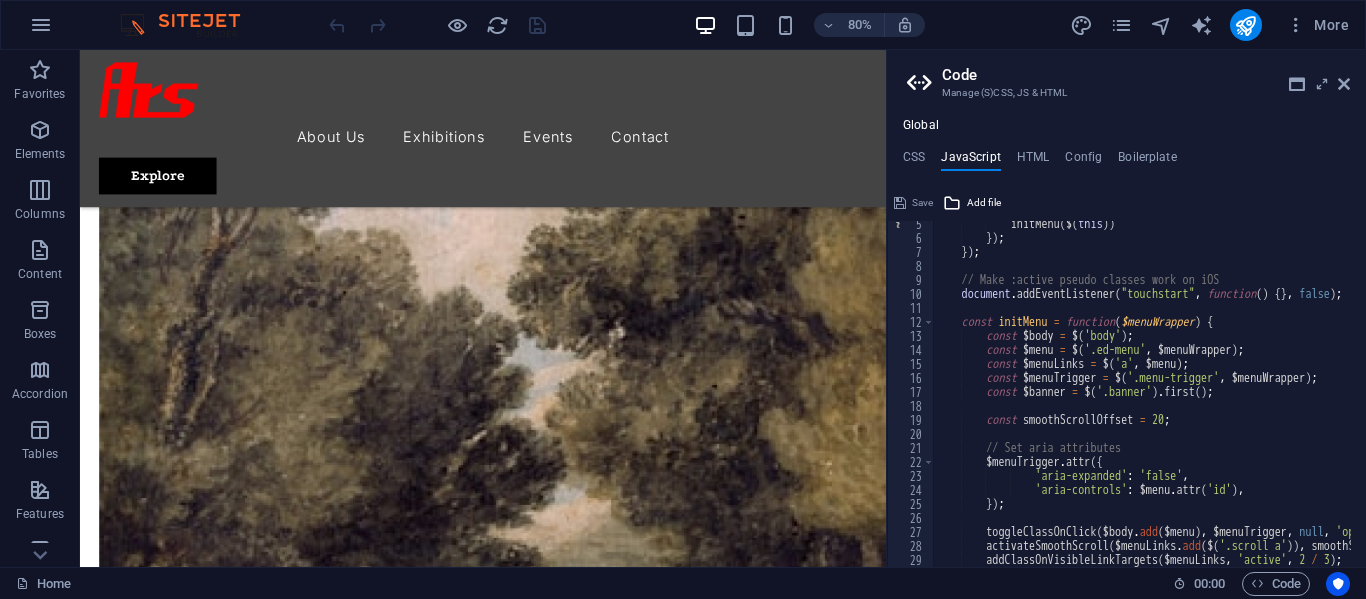 scroll, scrollTop: 0, scrollLeft: 0, axis: both 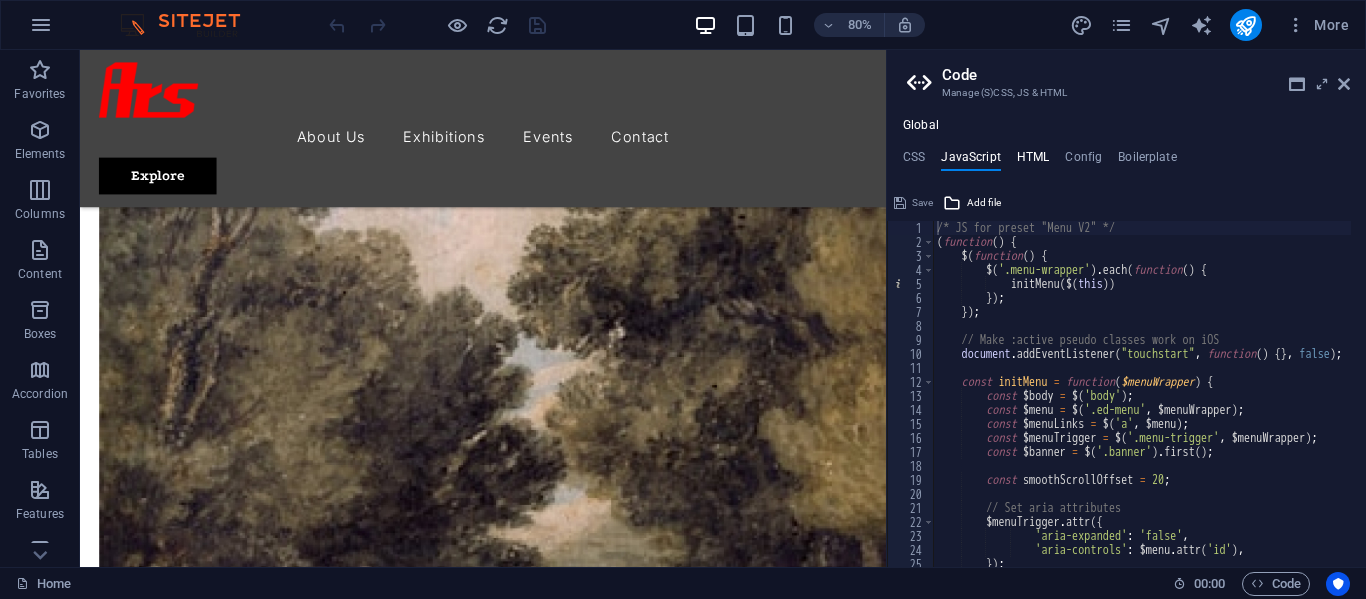 click on "HTML" at bounding box center (1033, 161) 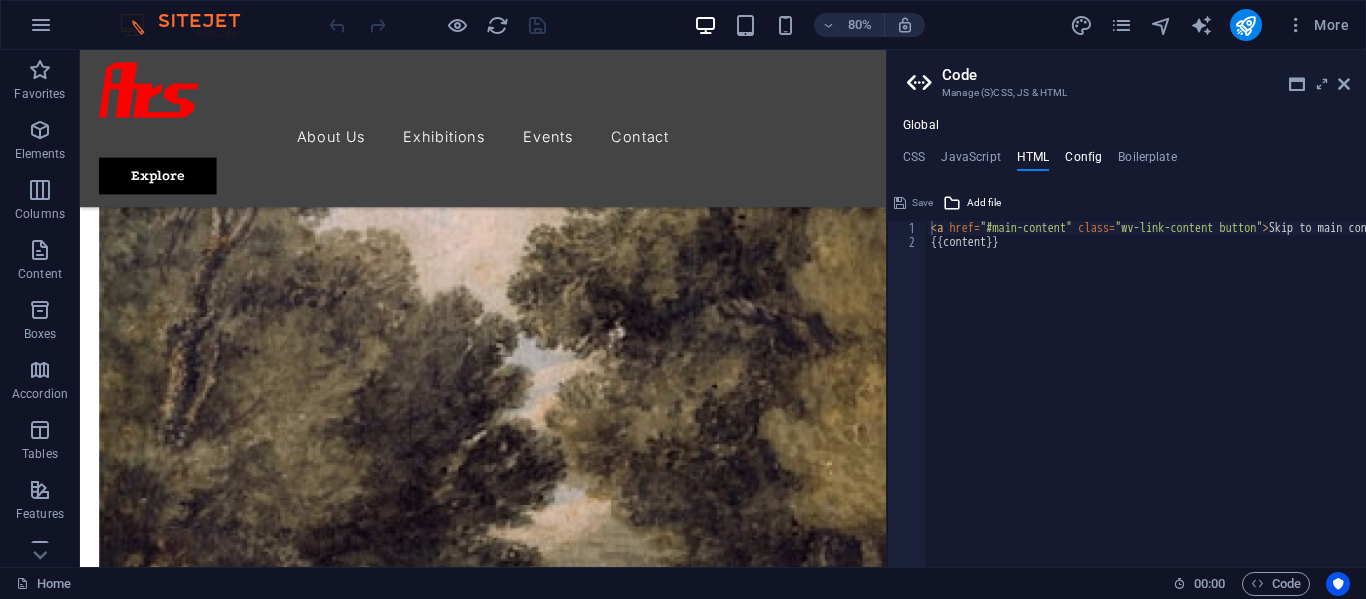 click on "Config" at bounding box center [1083, 161] 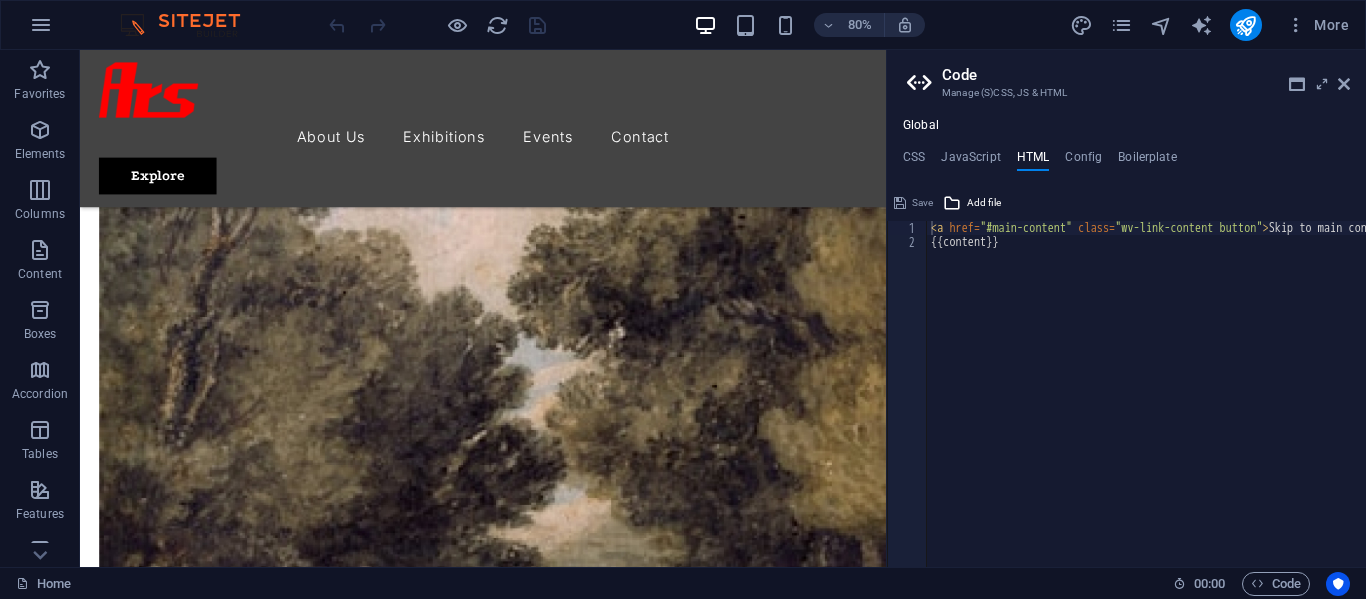 type on "$color-background: #ffffff;" 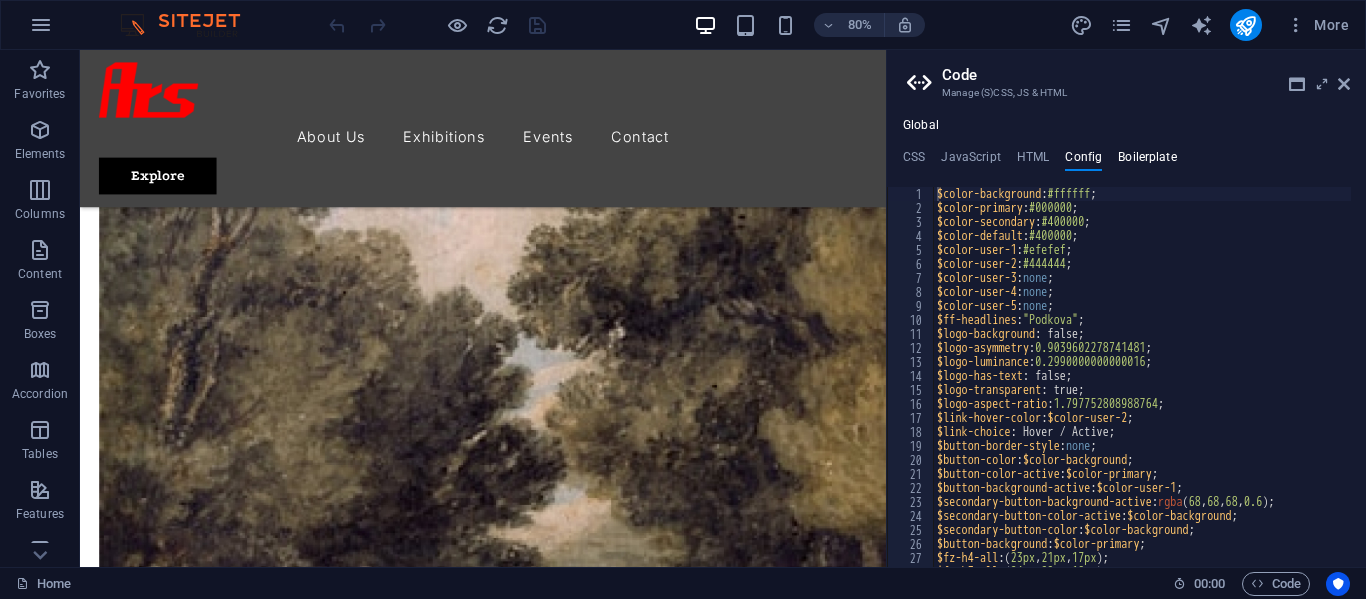 click on "Boilerplate" at bounding box center [1147, 161] 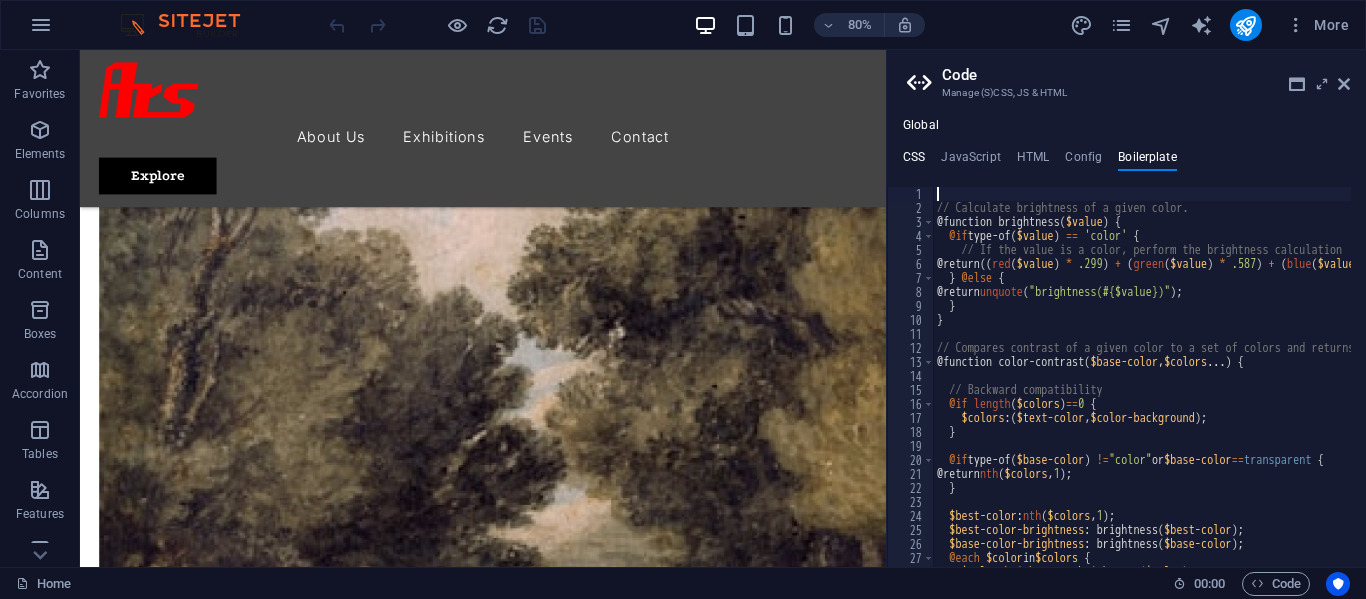 click on "CSS" at bounding box center (914, 161) 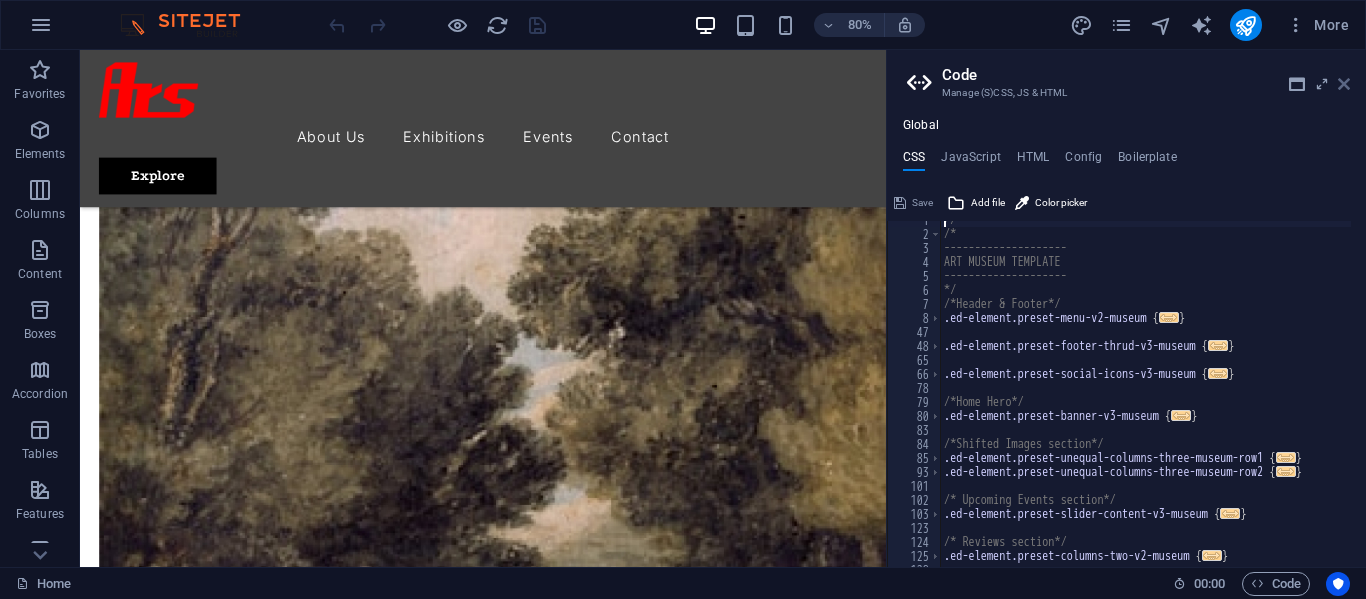 click at bounding box center (1344, 84) 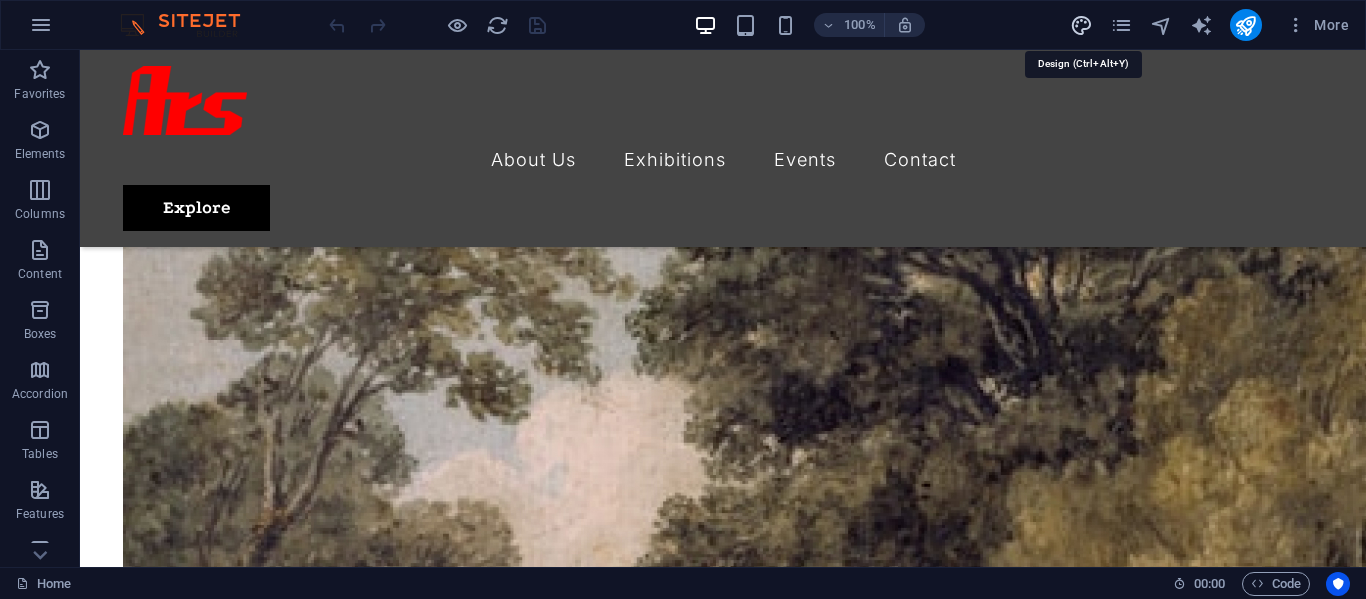 click at bounding box center [1081, 25] 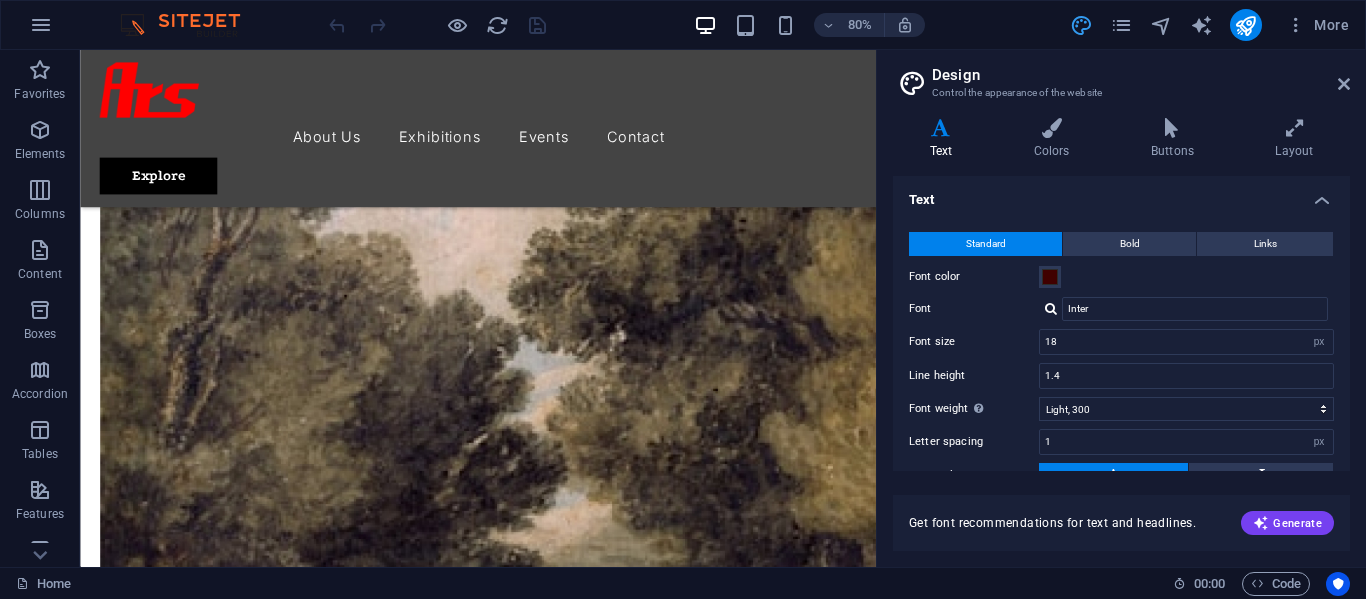 scroll, scrollTop: 4407, scrollLeft: 0, axis: vertical 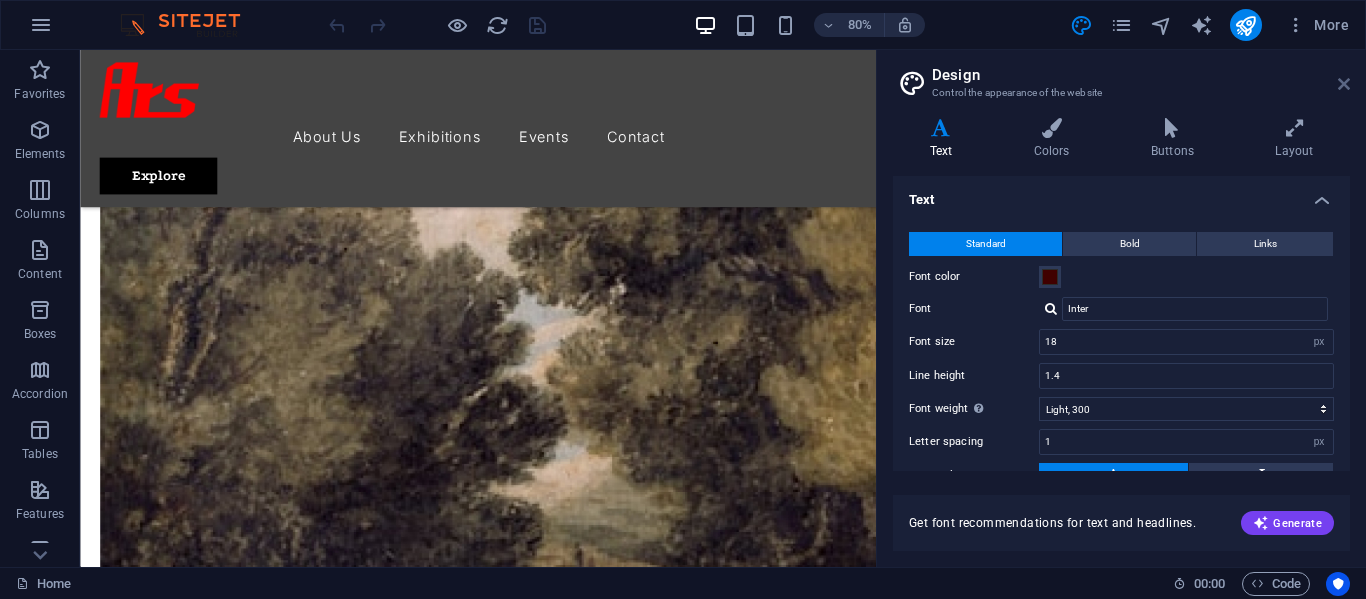 click at bounding box center [1344, 84] 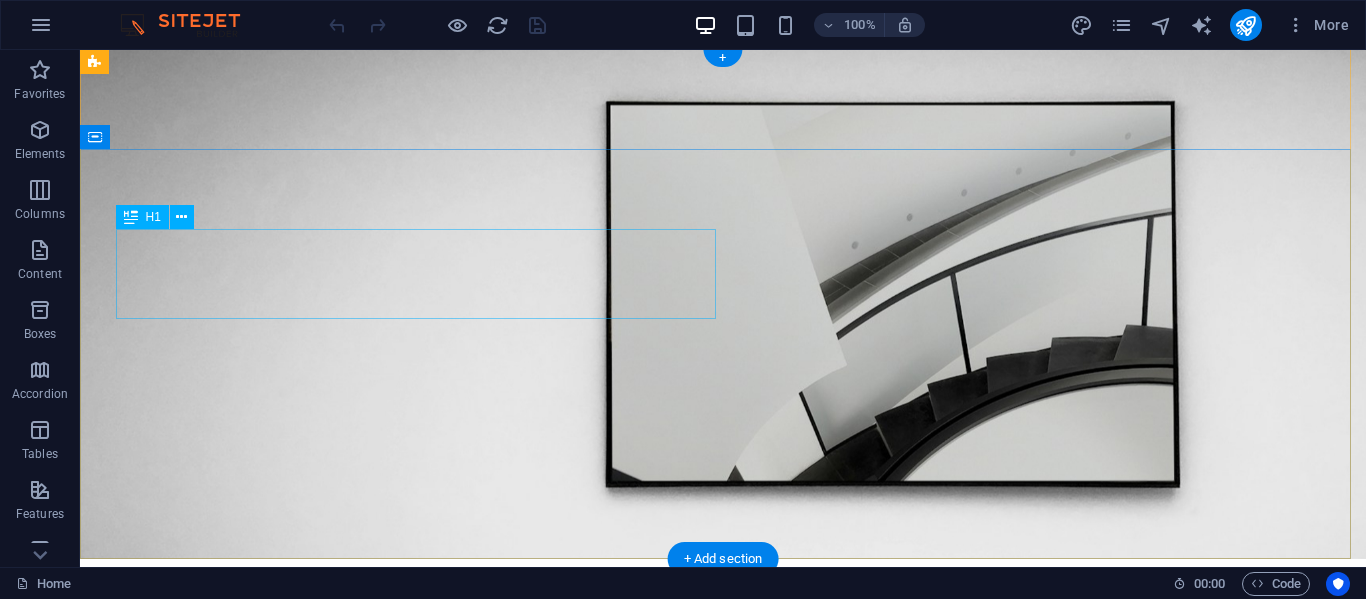 scroll, scrollTop: 0, scrollLeft: 0, axis: both 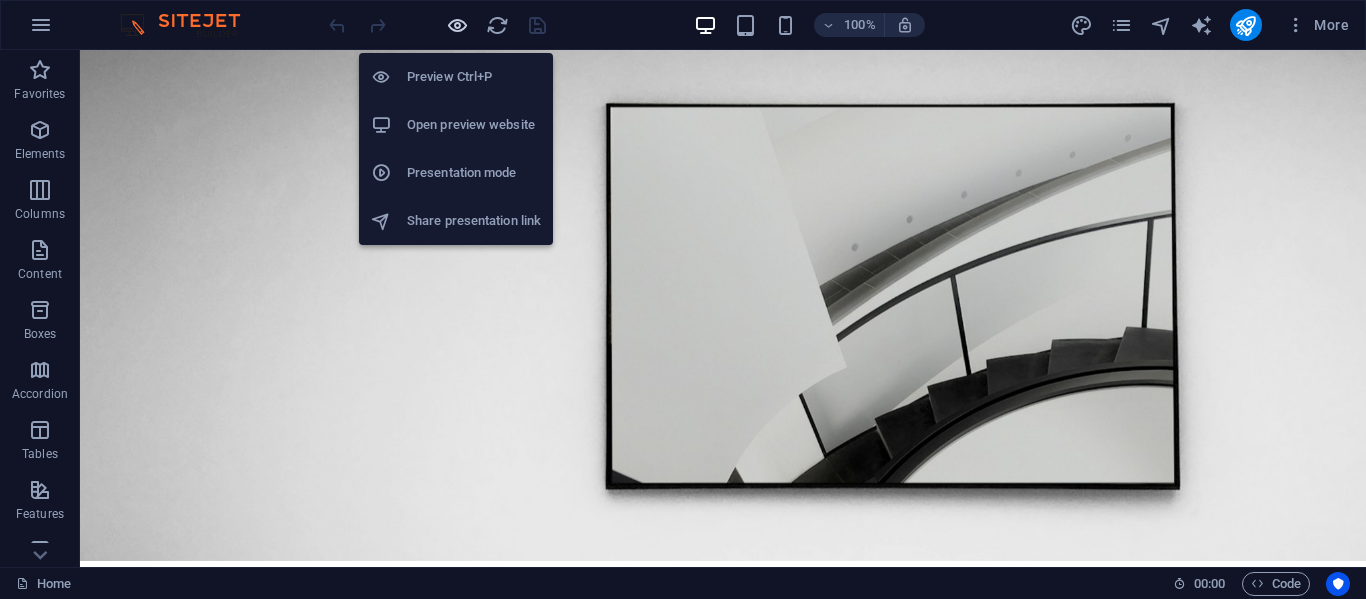 click at bounding box center [457, 25] 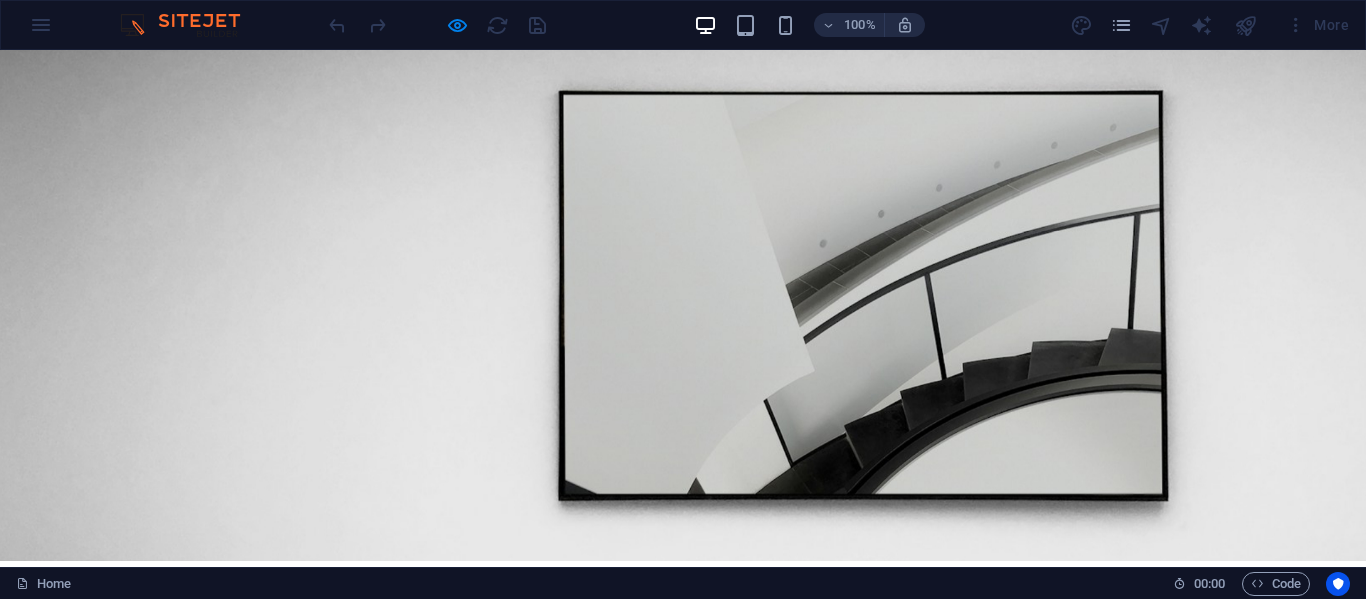 click on "Events" at bounding box center (765, 671) 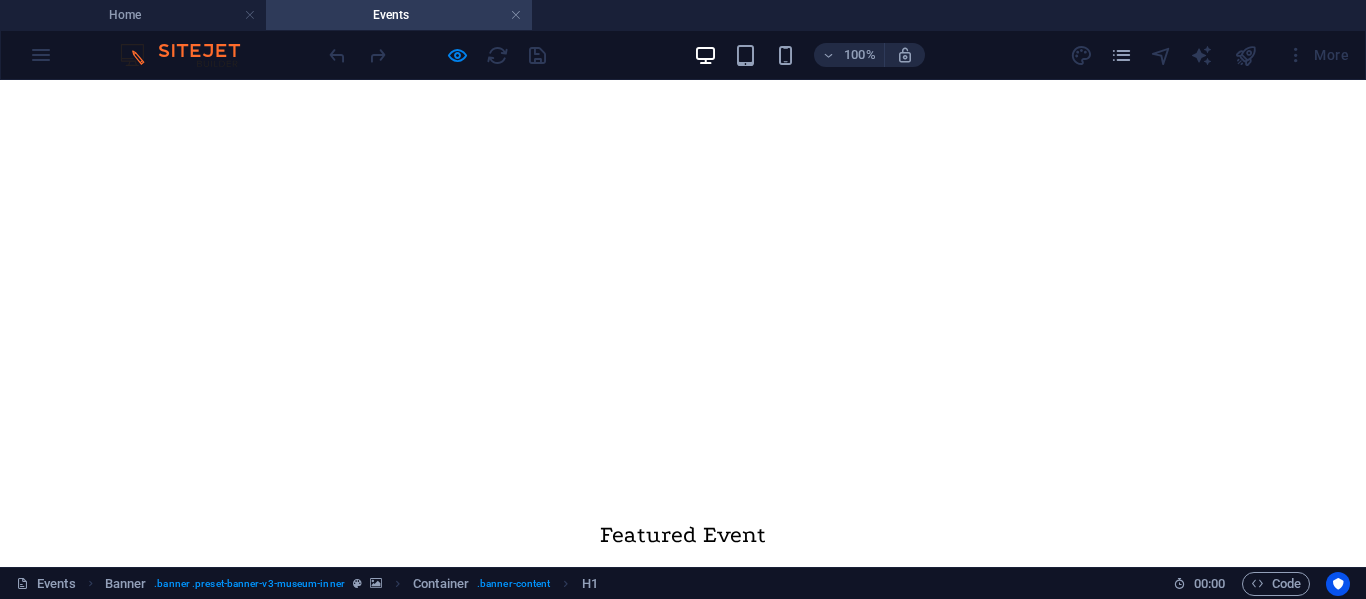 scroll, scrollTop: 600, scrollLeft: 0, axis: vertical 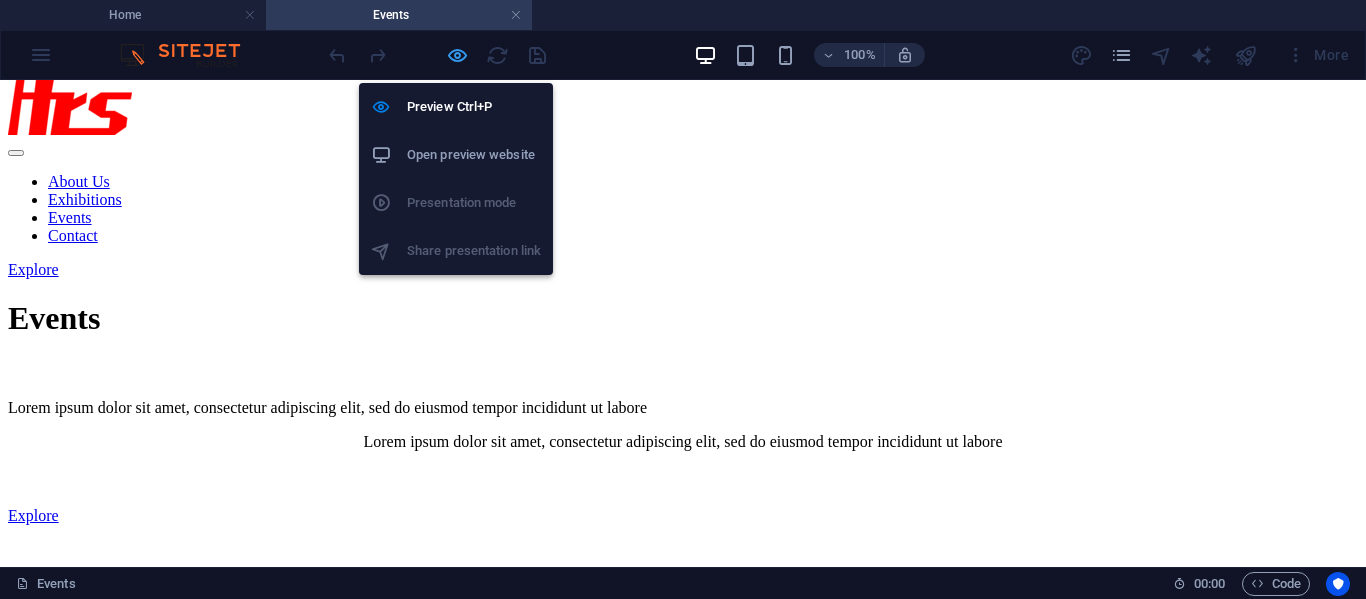 click at bounding box center [457, 55] 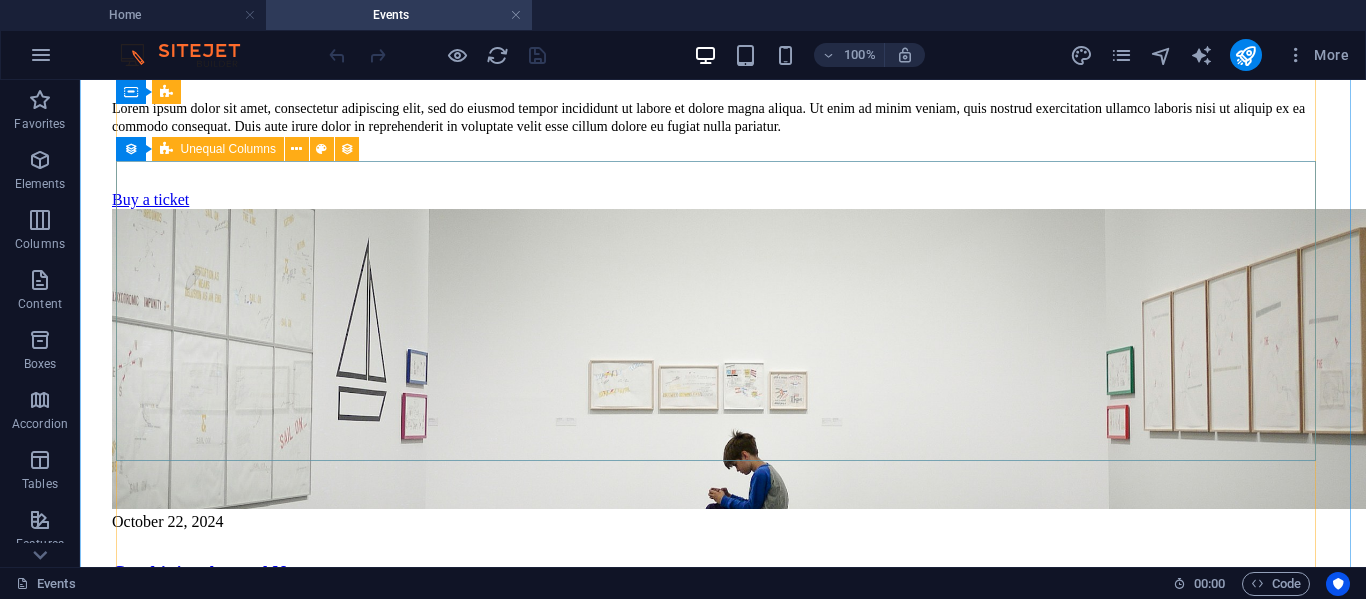 scroll, scrollTop: 3600, scrollLeft: 0, axis: vertical 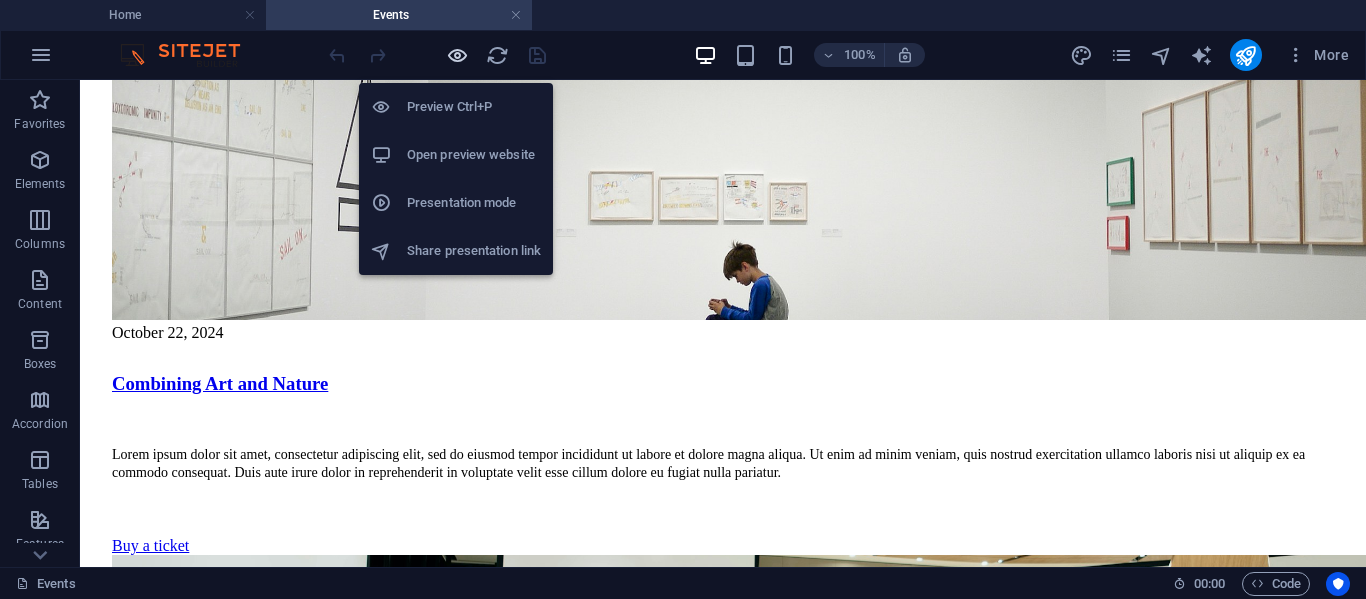 click at bounding box center (457, 55) 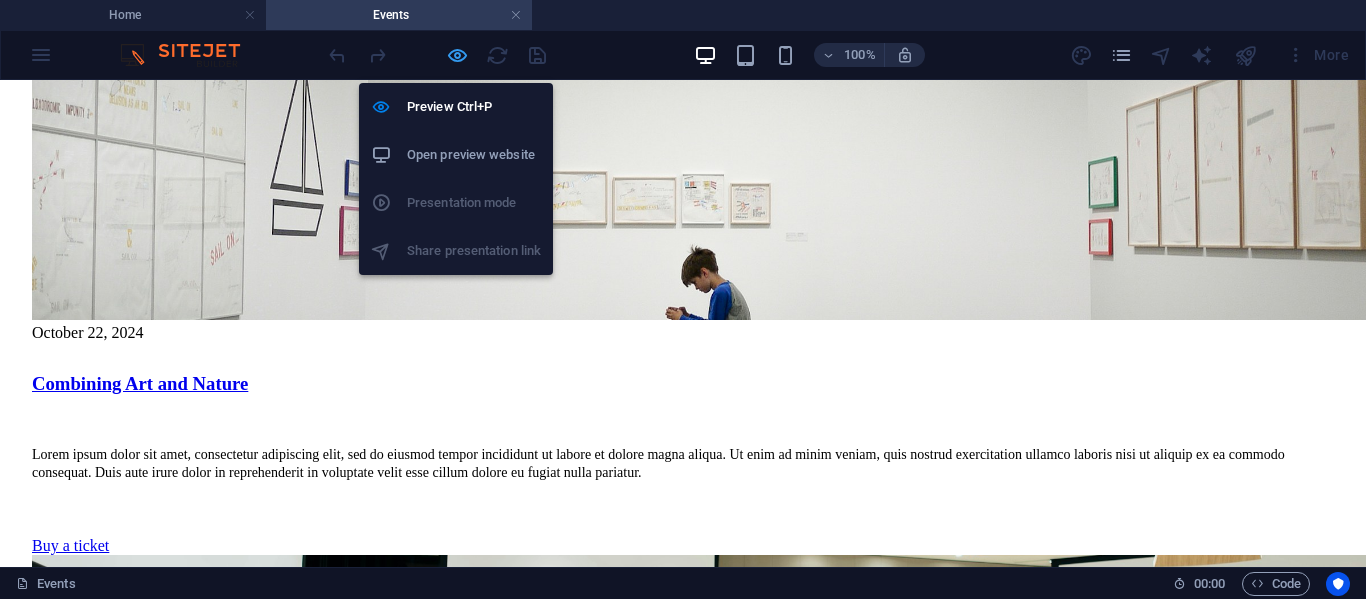 scroll, scrollTop: 3545, scrollLeft: 0, axis: vertical 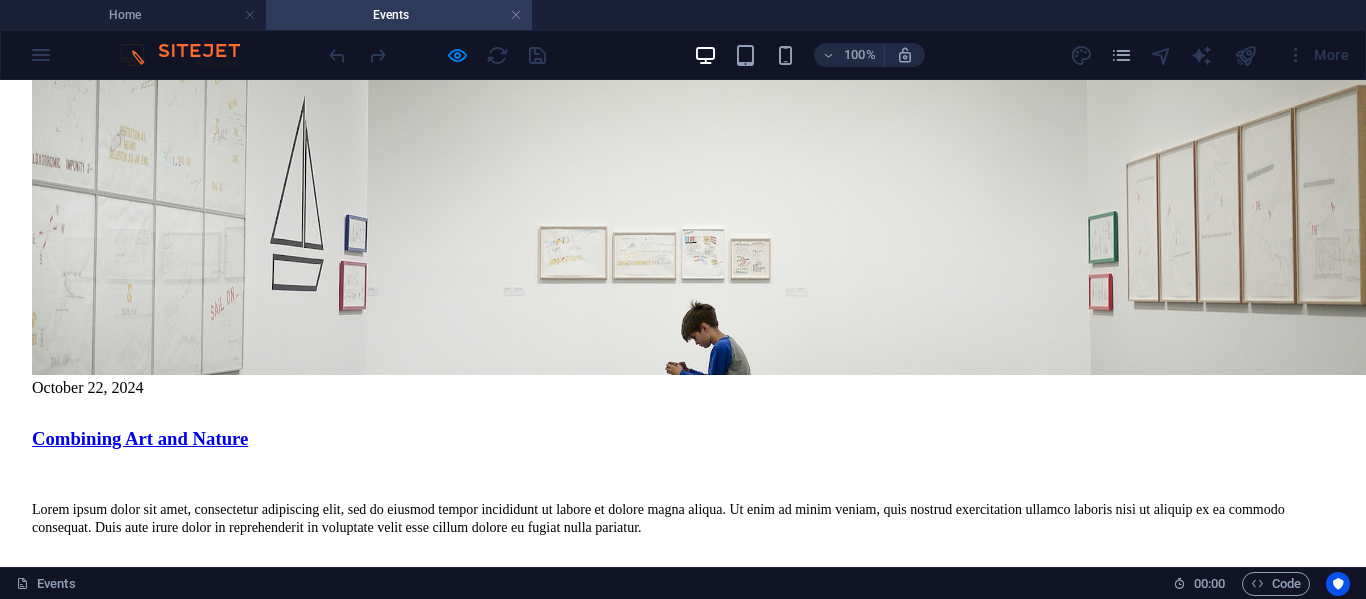 click on "Contact" at bounding box center (73, -2710) 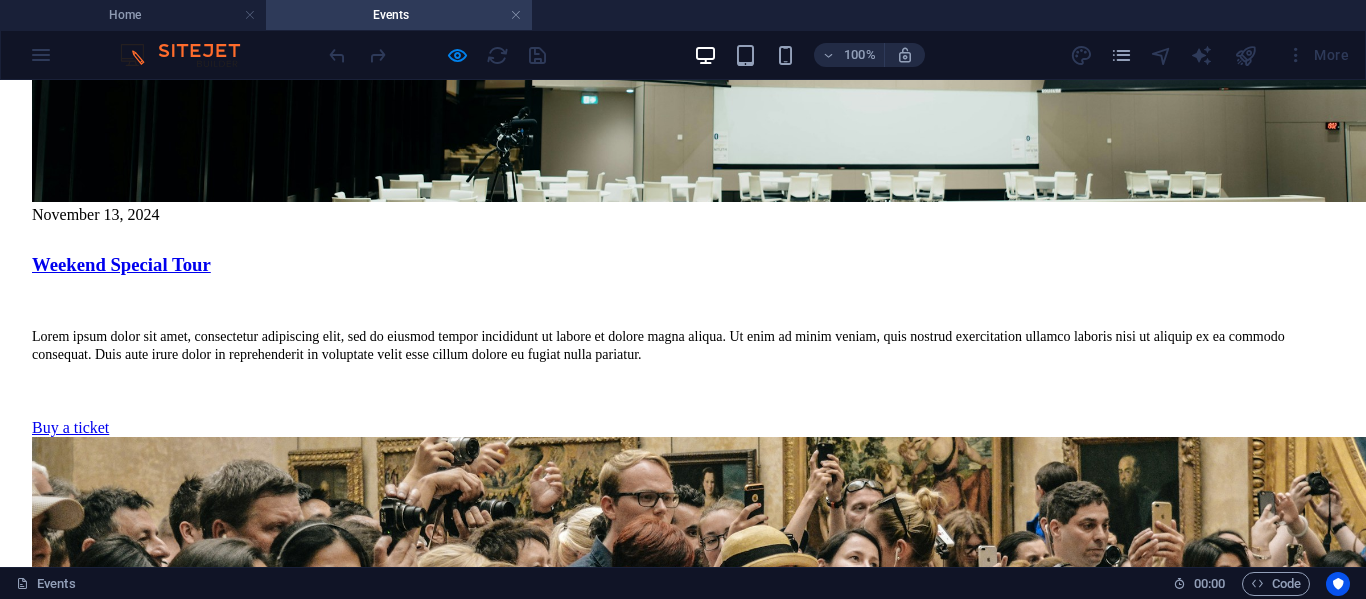 scroll, scrollTop: 0, scrollLeft: 0, axis: both 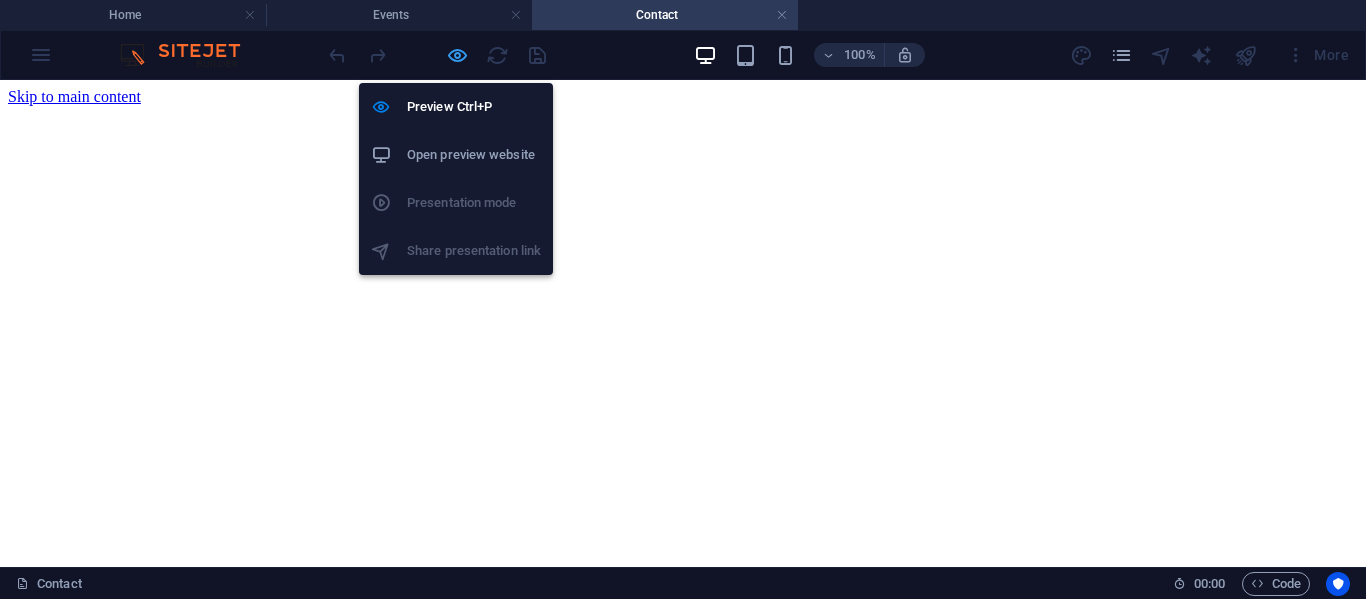click at bounding box center (457, 55) 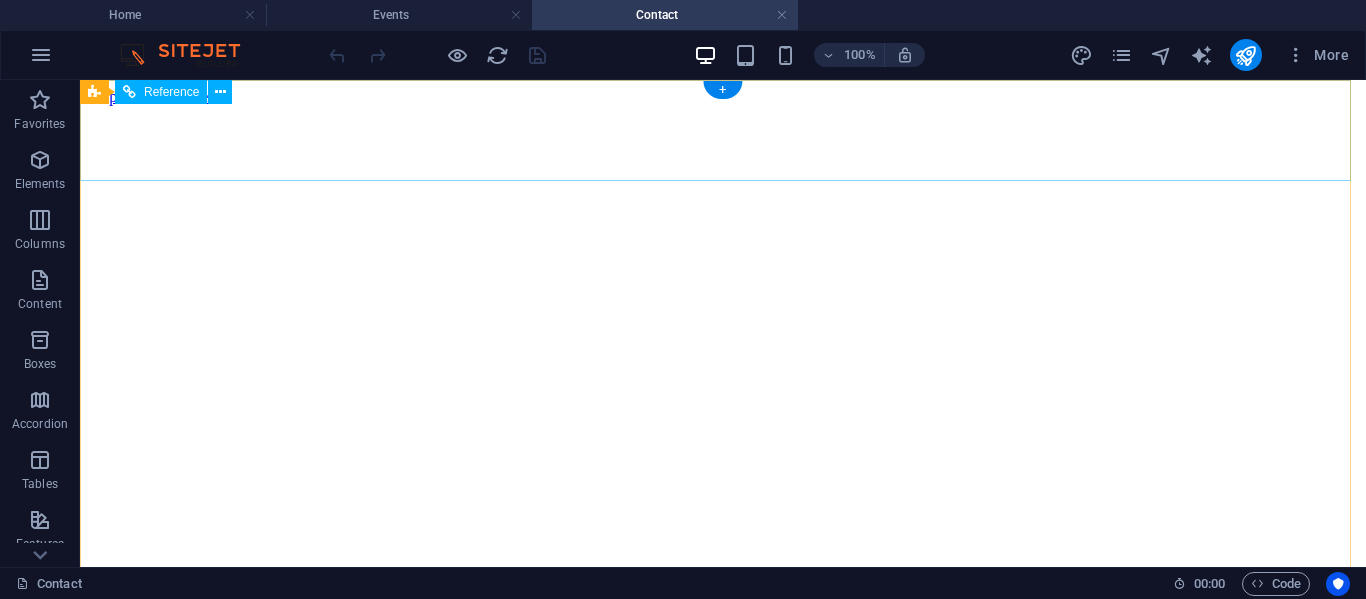 click on "About Us Exhibitions Events Contact" at bounding box center [723, 809] 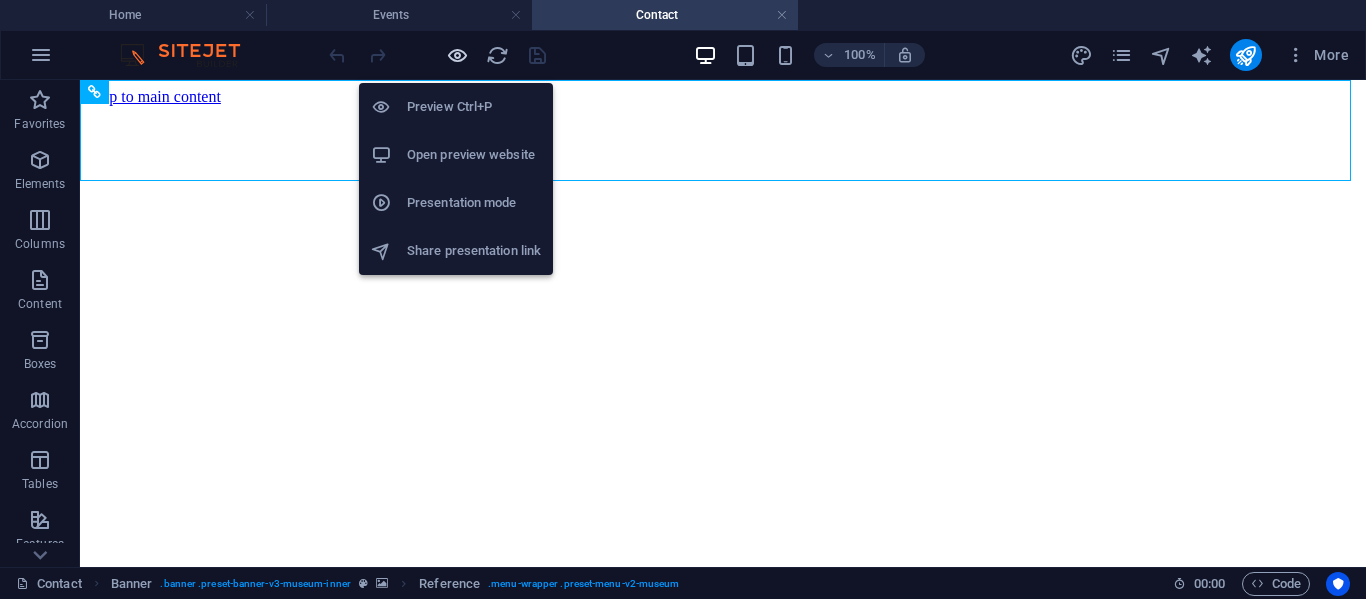 click at bounding box center [457, 55] 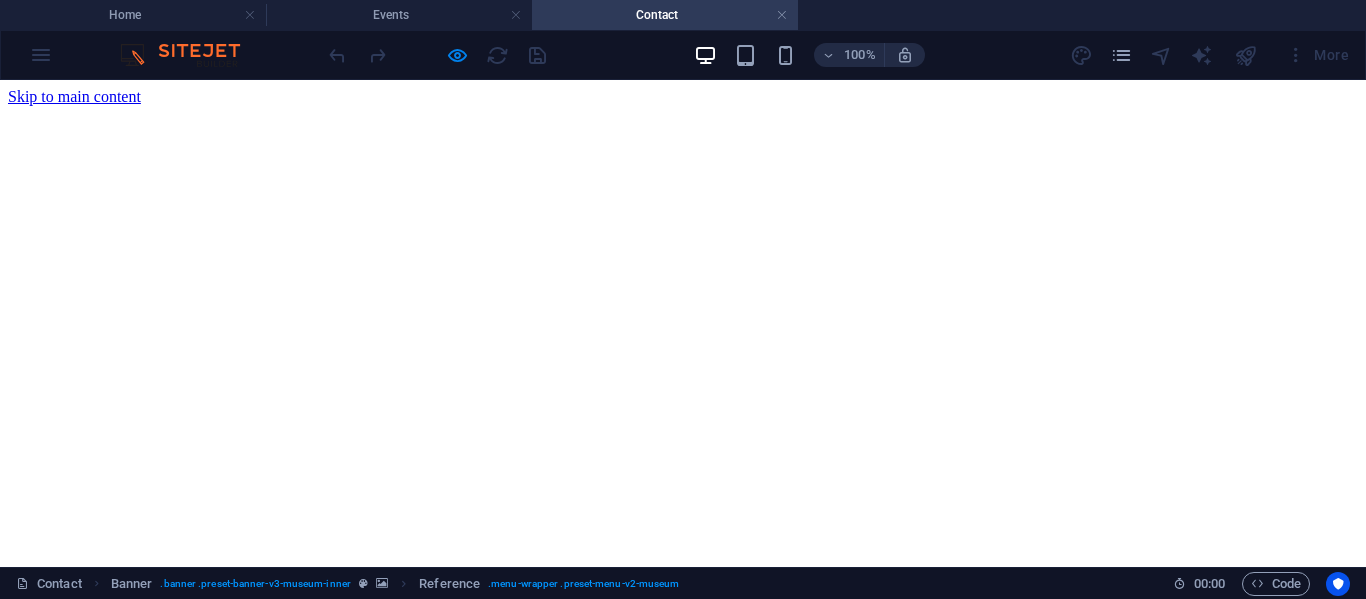 click on "About Us" at bounding box center (79, 781) 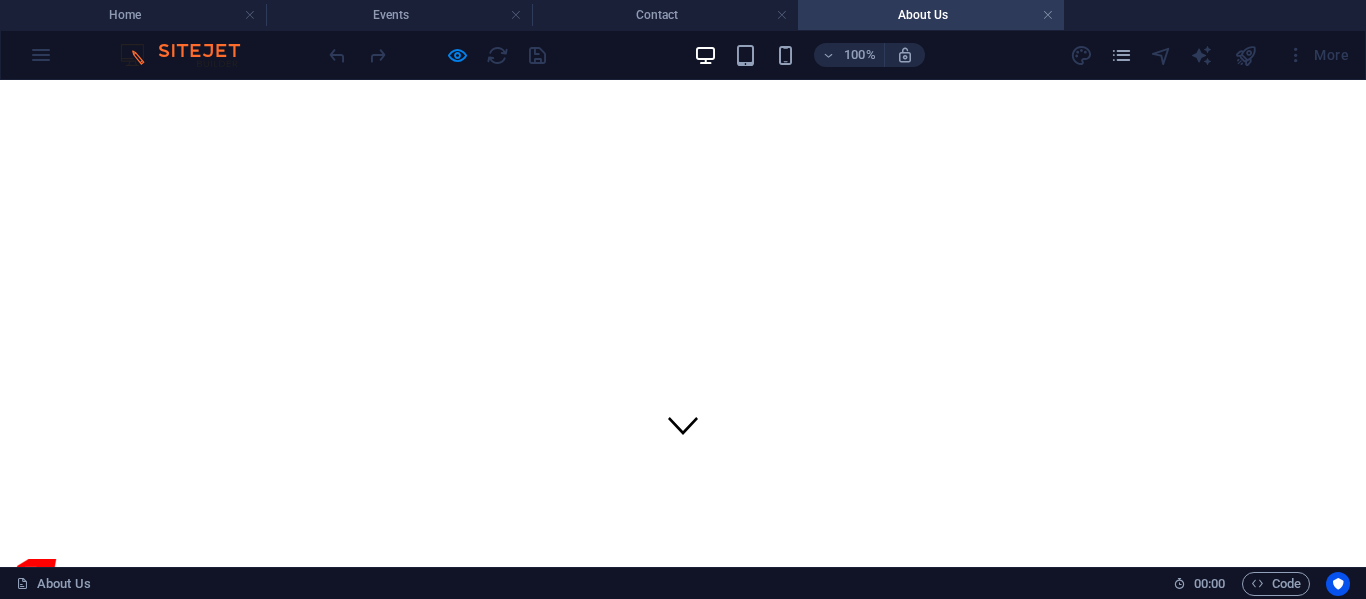scroll, scrollTop: 0, scrollLeft: 0, axis: both 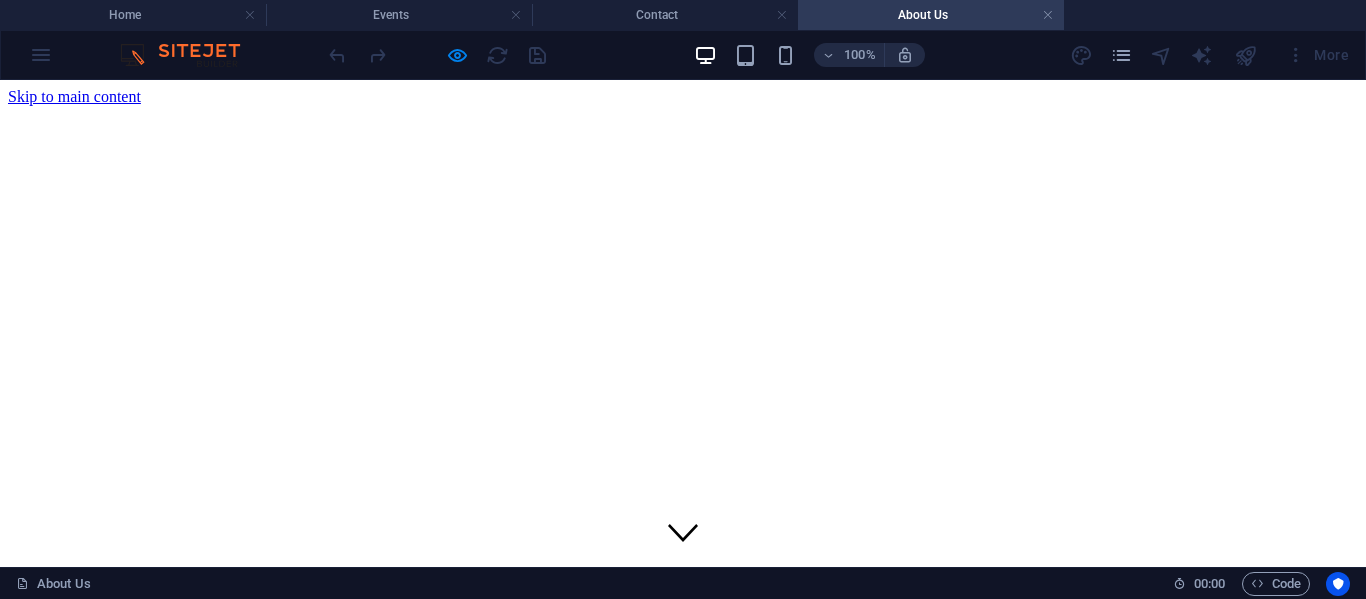 click on "About Us Exhibitions Events Contact" at bounding box center [683, 809] 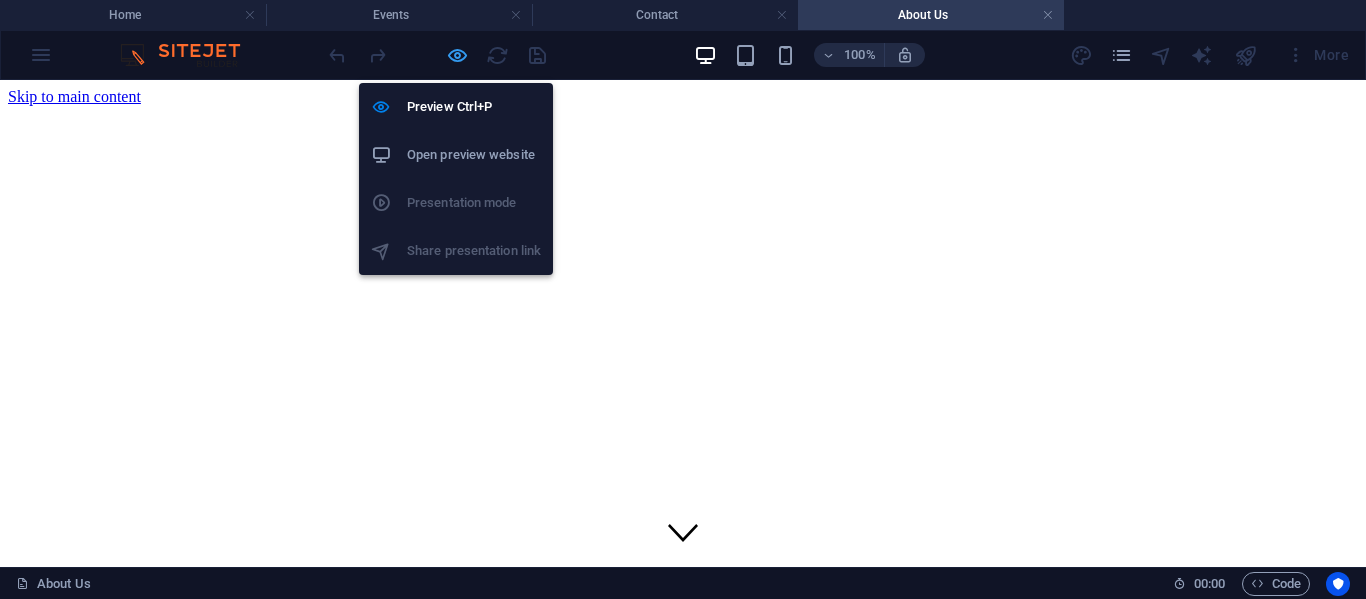 click at bounding box center (457, 55) 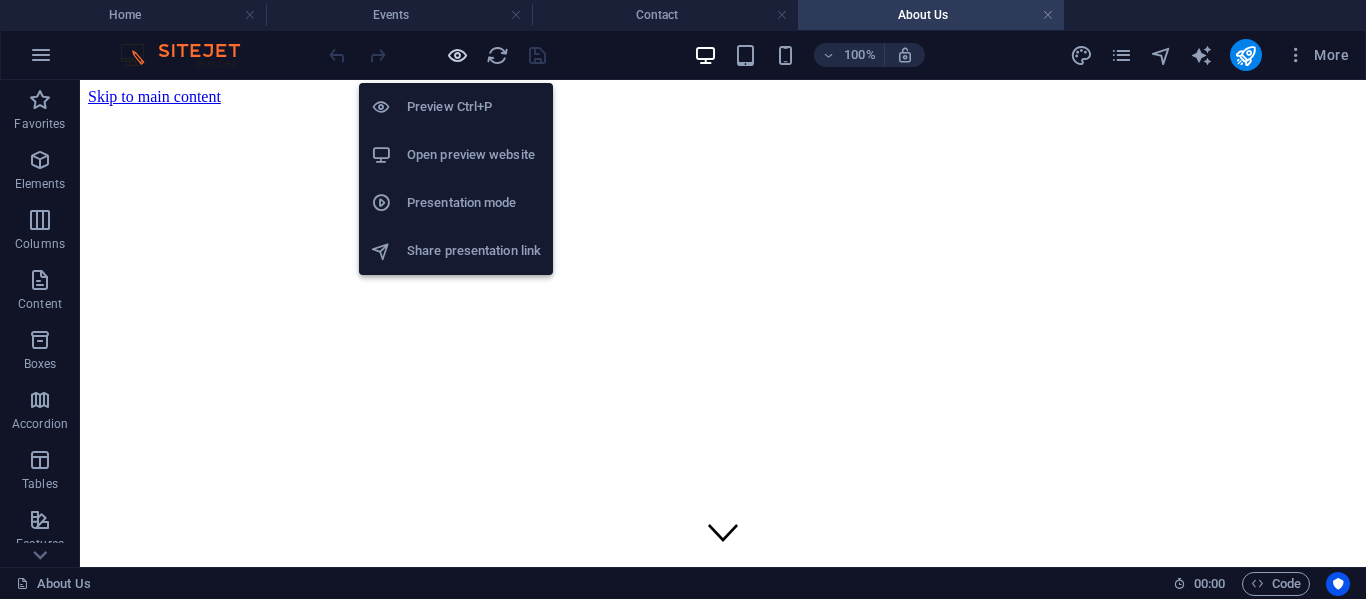 click at bounding box center (457, 55) 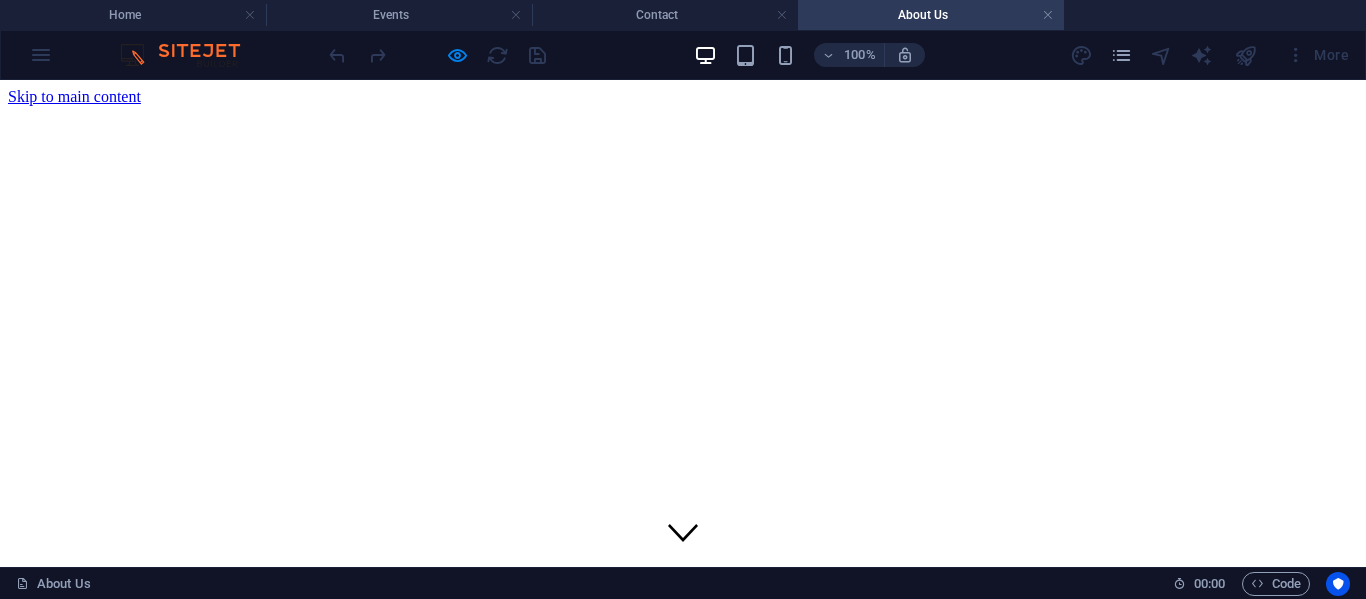 click on "Contact" at bounding box center [73, 835] 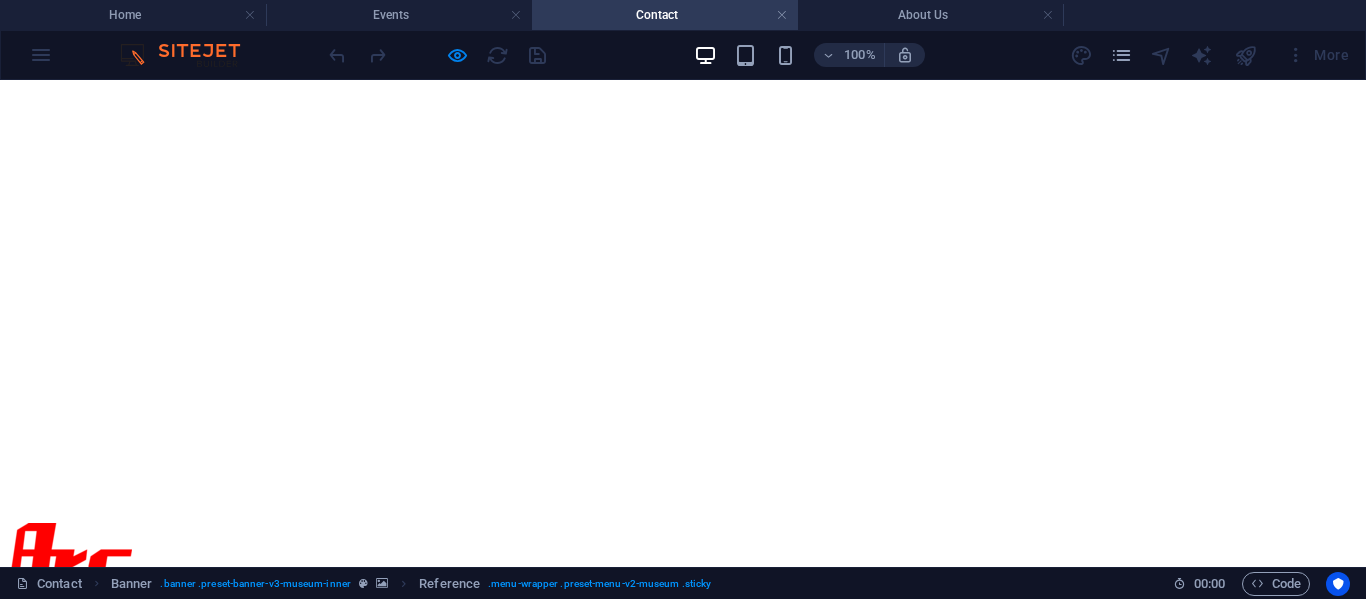 scroll, scrollTop: 0, scrollLeft: 0, axis: both 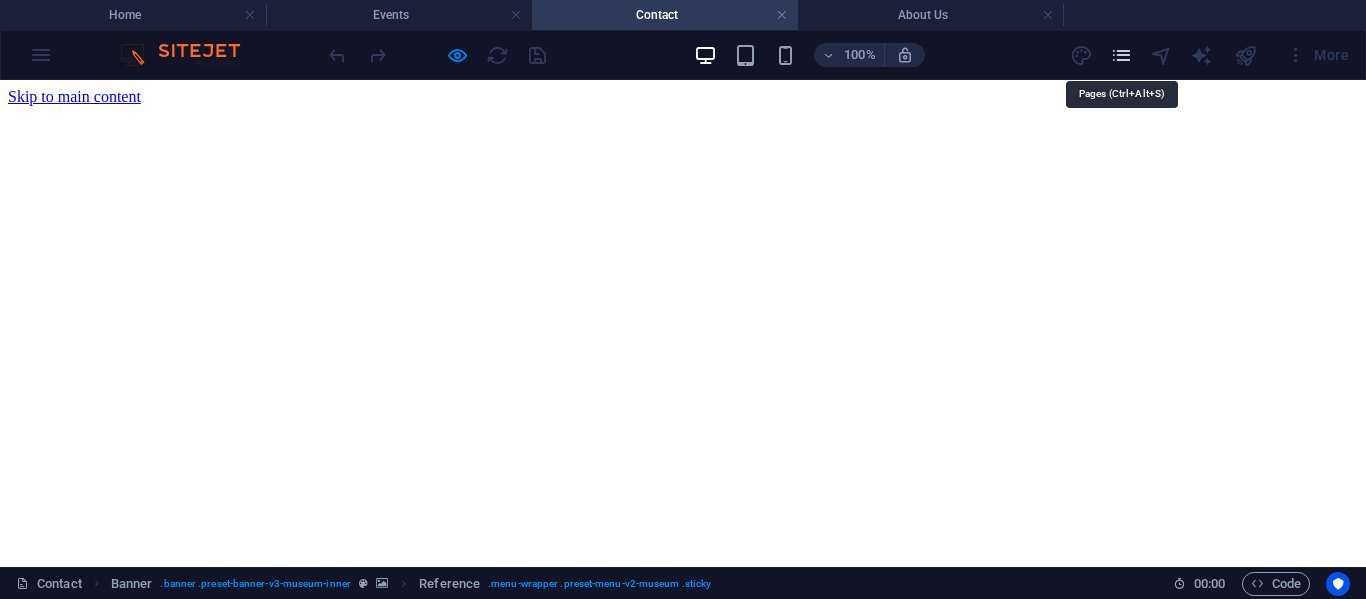 click at bounding box center [1121, 55] 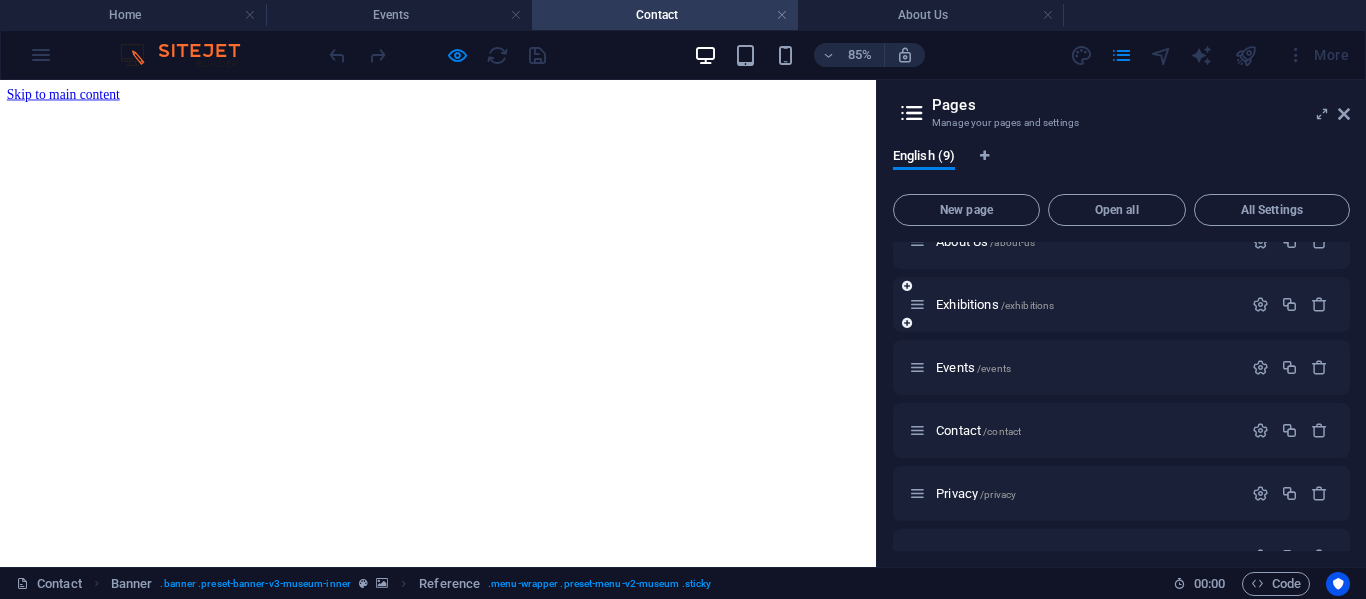scroll, scrollTop: 0, scrollLeft: 0, axis: both 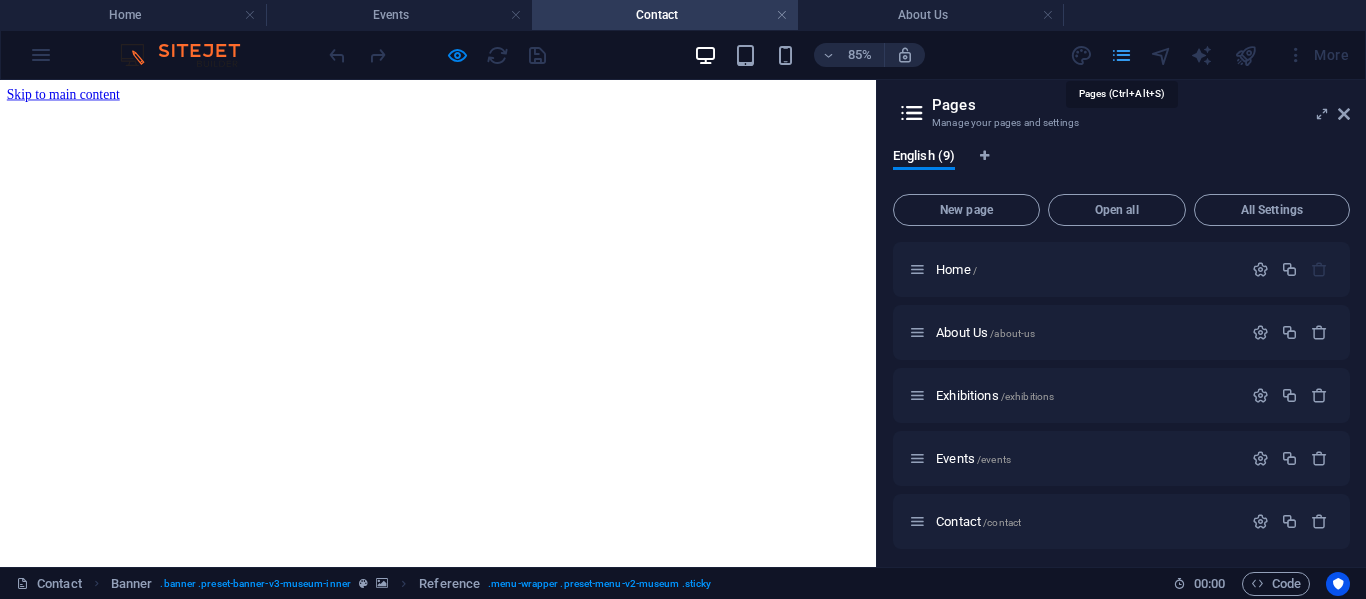 click at bounding box center [1121, 55] 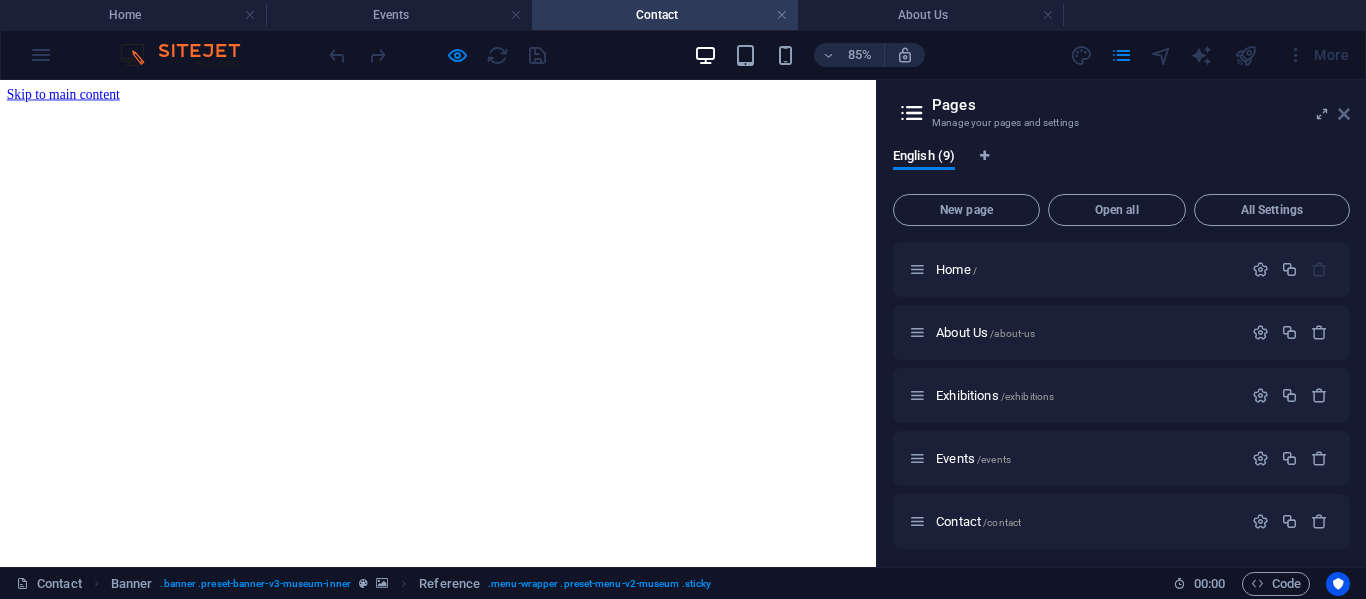 click at bounding box center (1344, 114) 